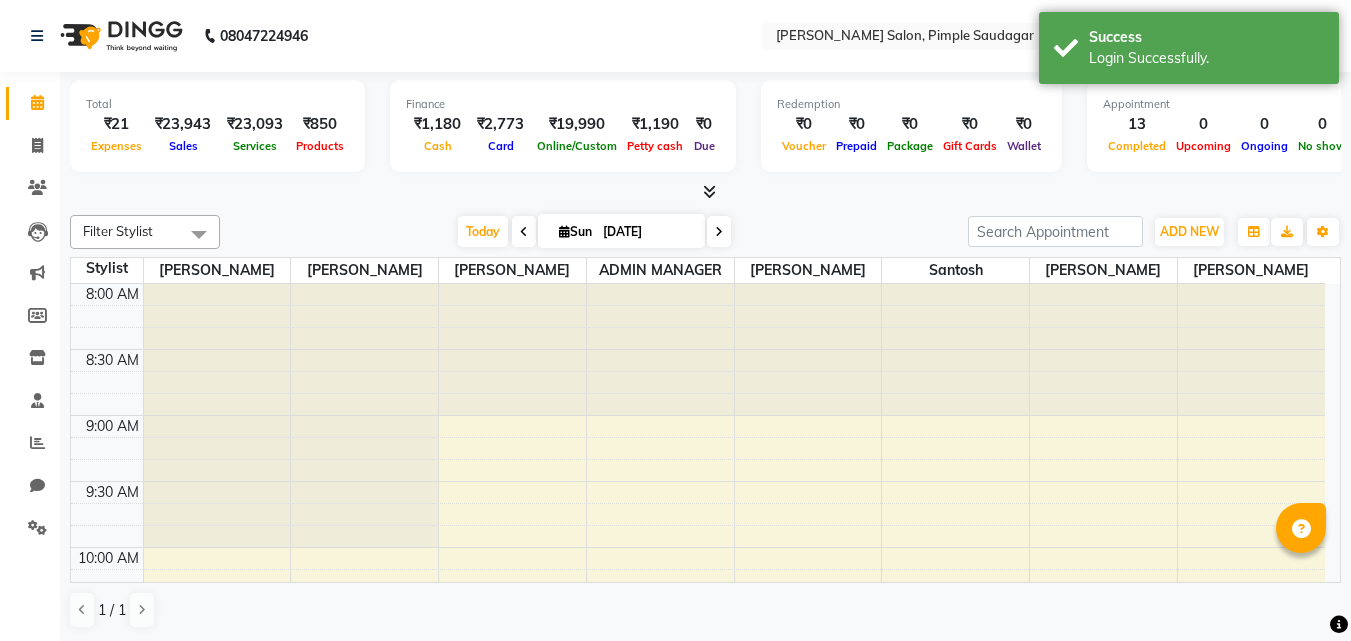 scroll, scrollTop: 0, scrollLeft: 0, axis: both 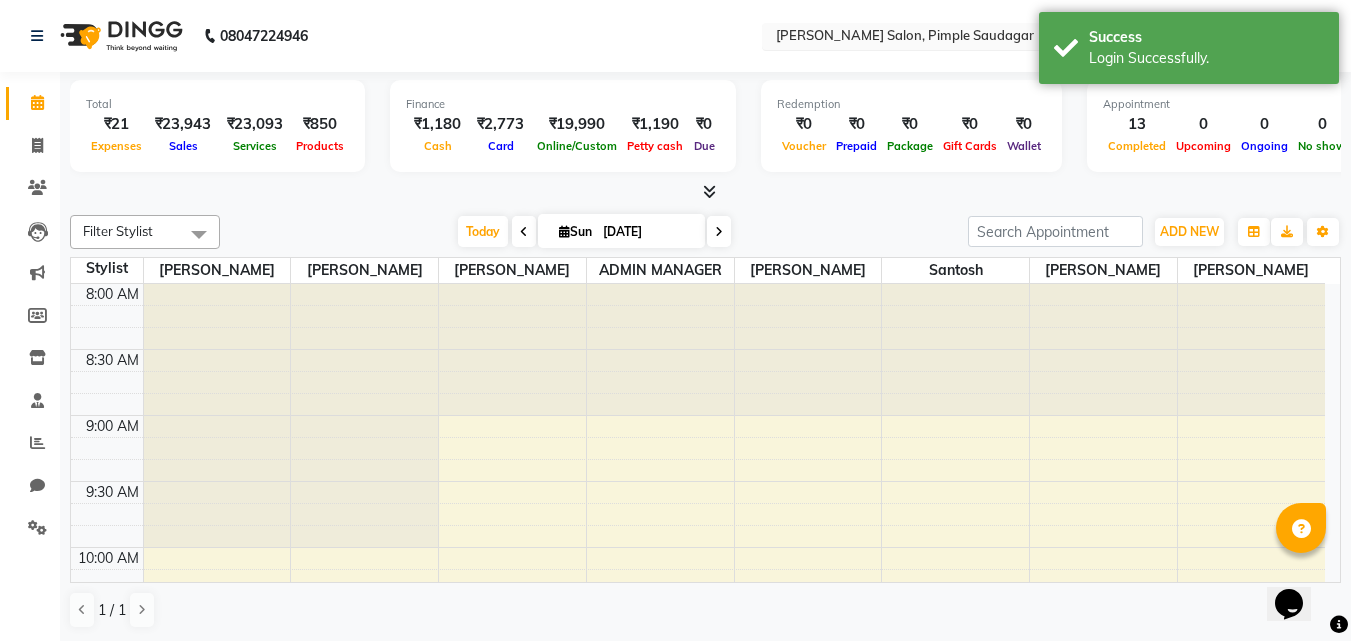 click at bounding box center [917, 38] 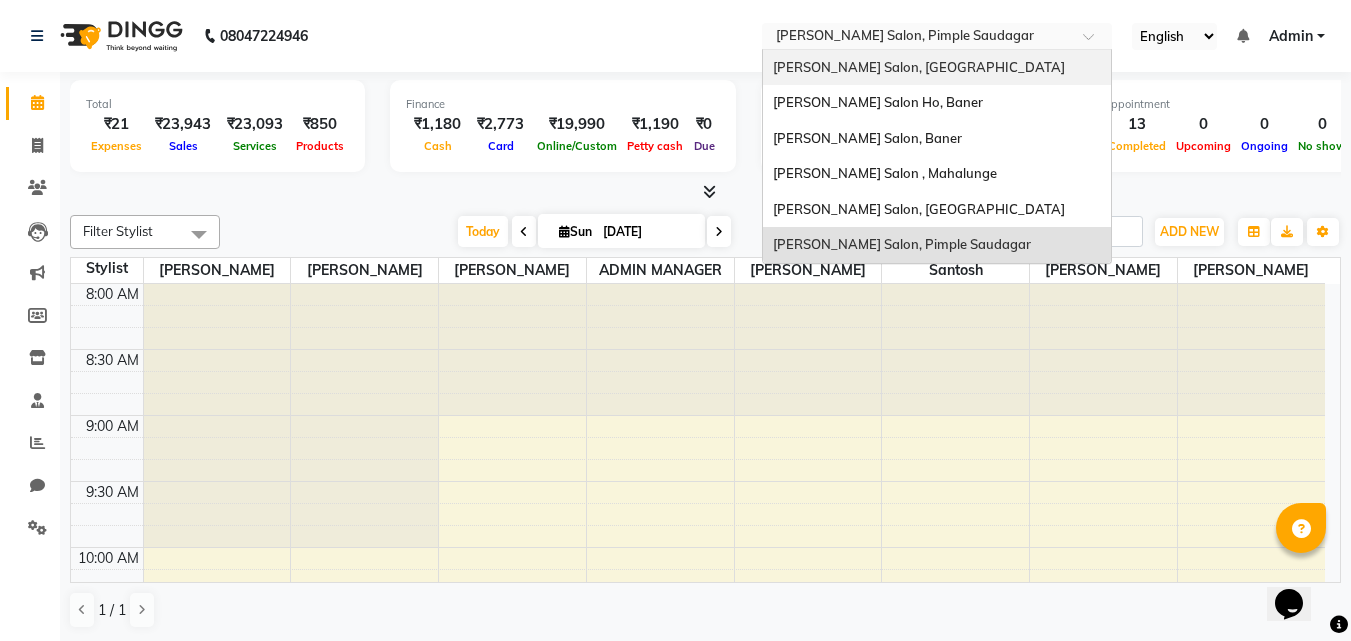 click on "[PERSON_NAME] Salon, [GEOGRAPHIC_DATA]" at bounding box center [937, 68] 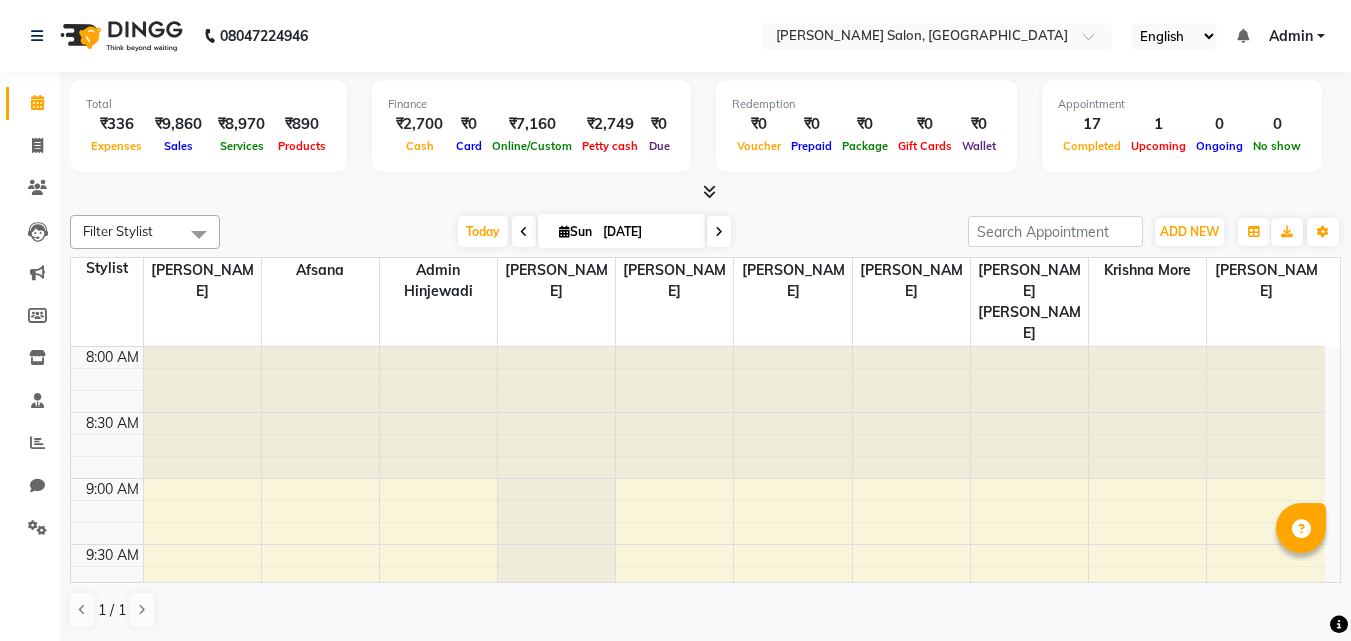 click at bounding box center (709, 191) 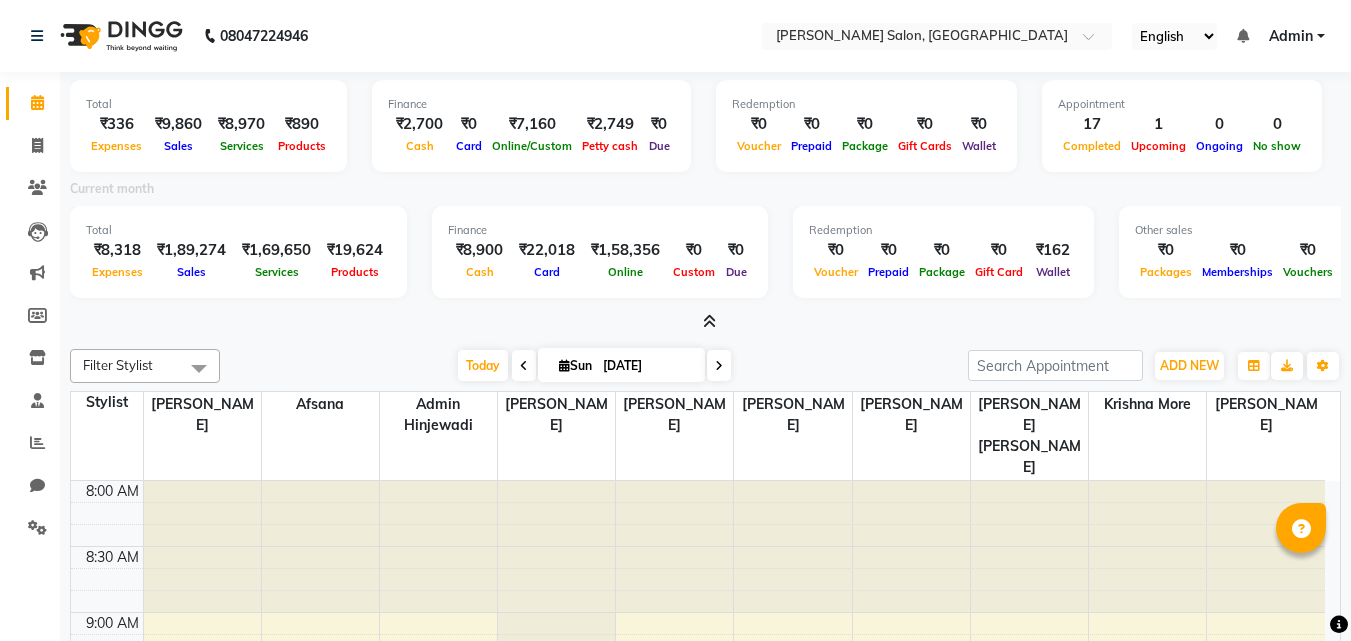 scroll, scrollTop: 0, scrollLeft: 0, axis: both 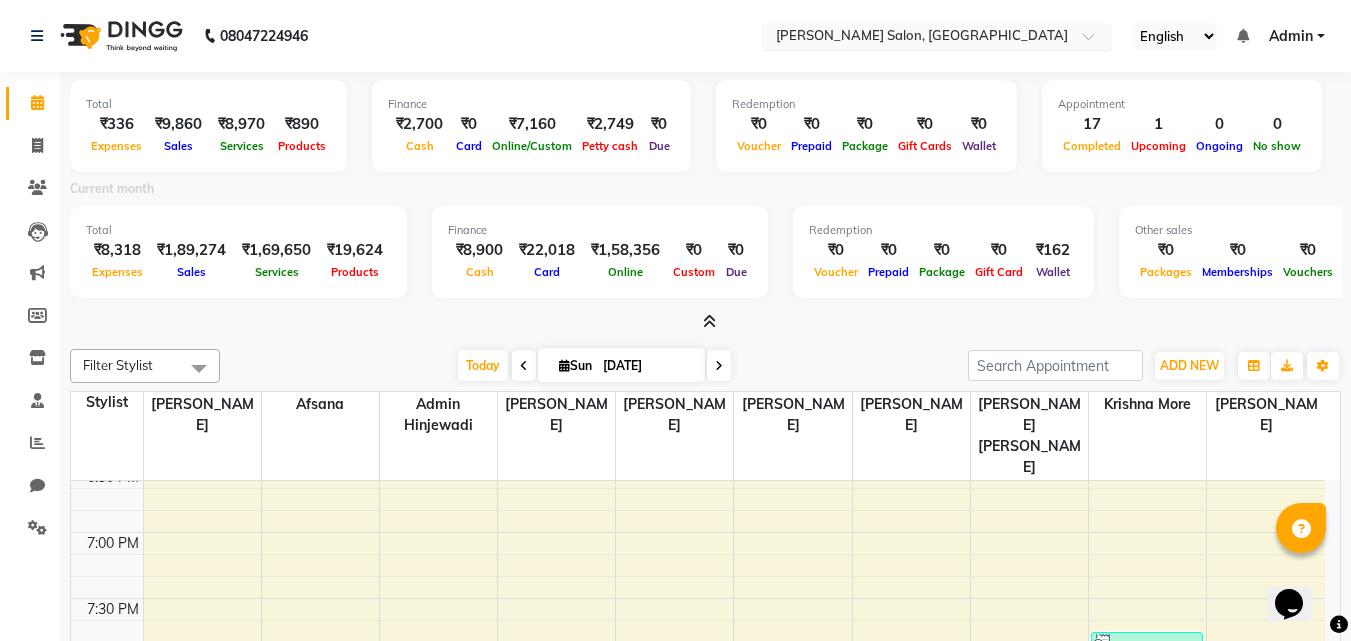 click at bounding box center (917, 38) 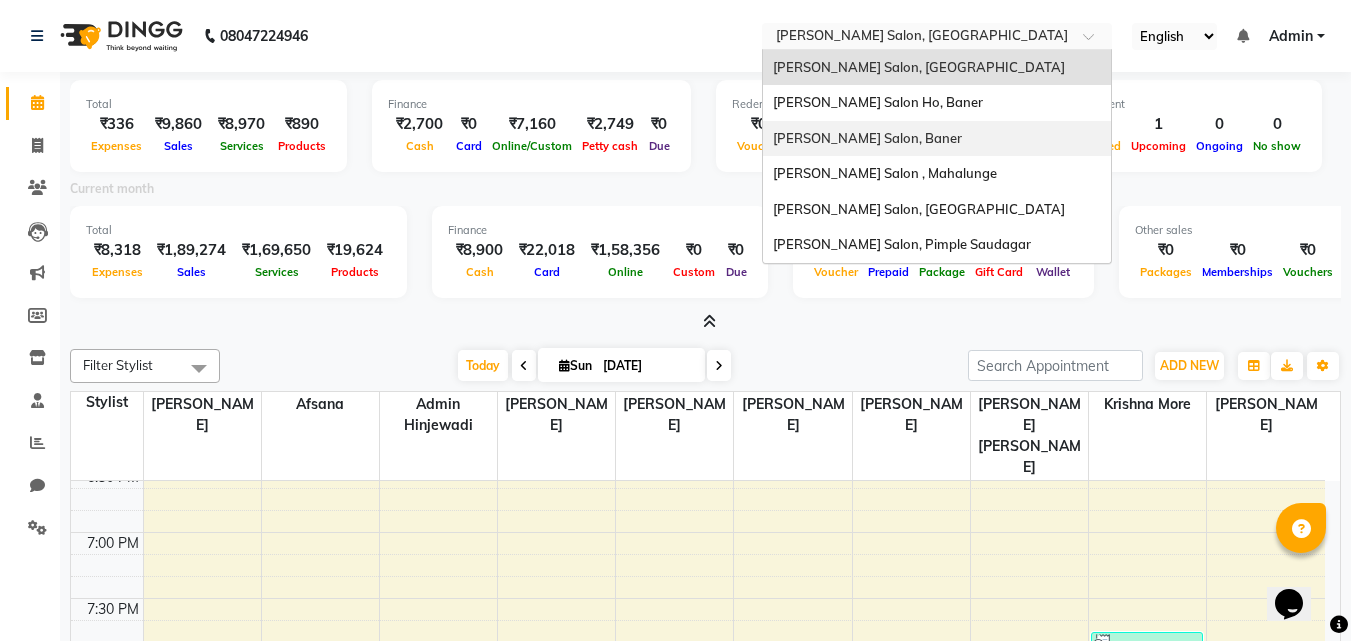 click on "[PERSON_NAME] Salon, Baner" at bounding box center (937, 139) 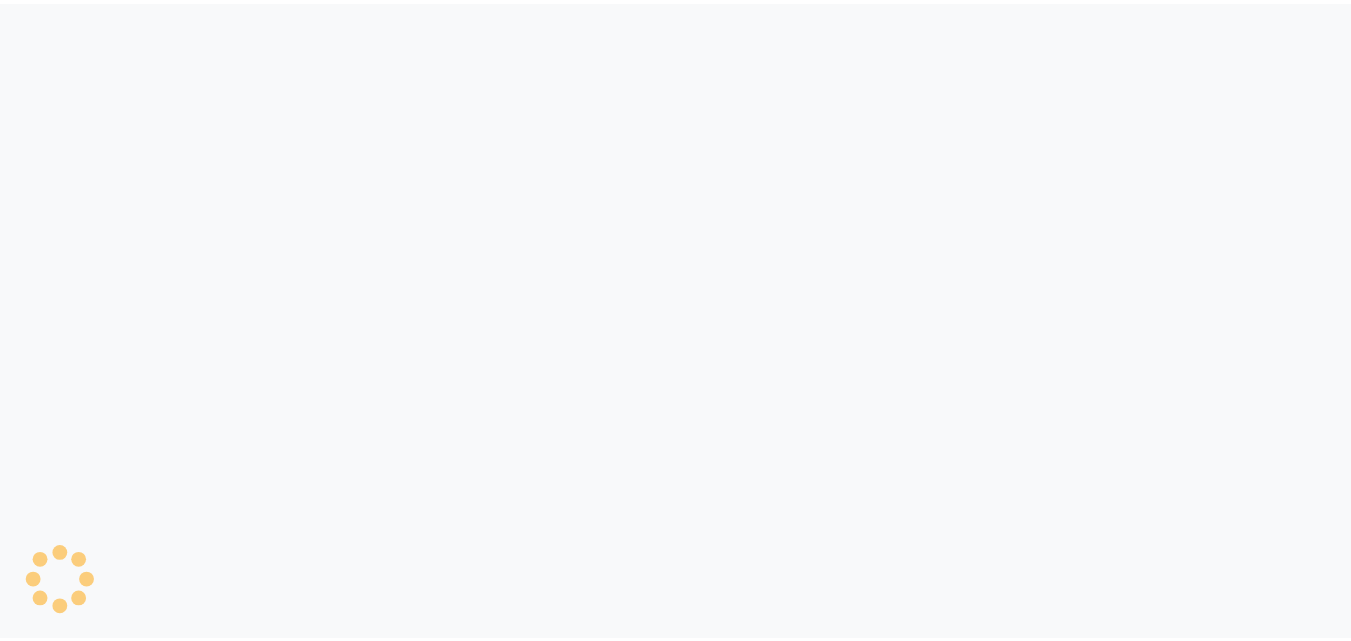 scroll, scrollTop: 0, scrollLeft: 0, axis: both 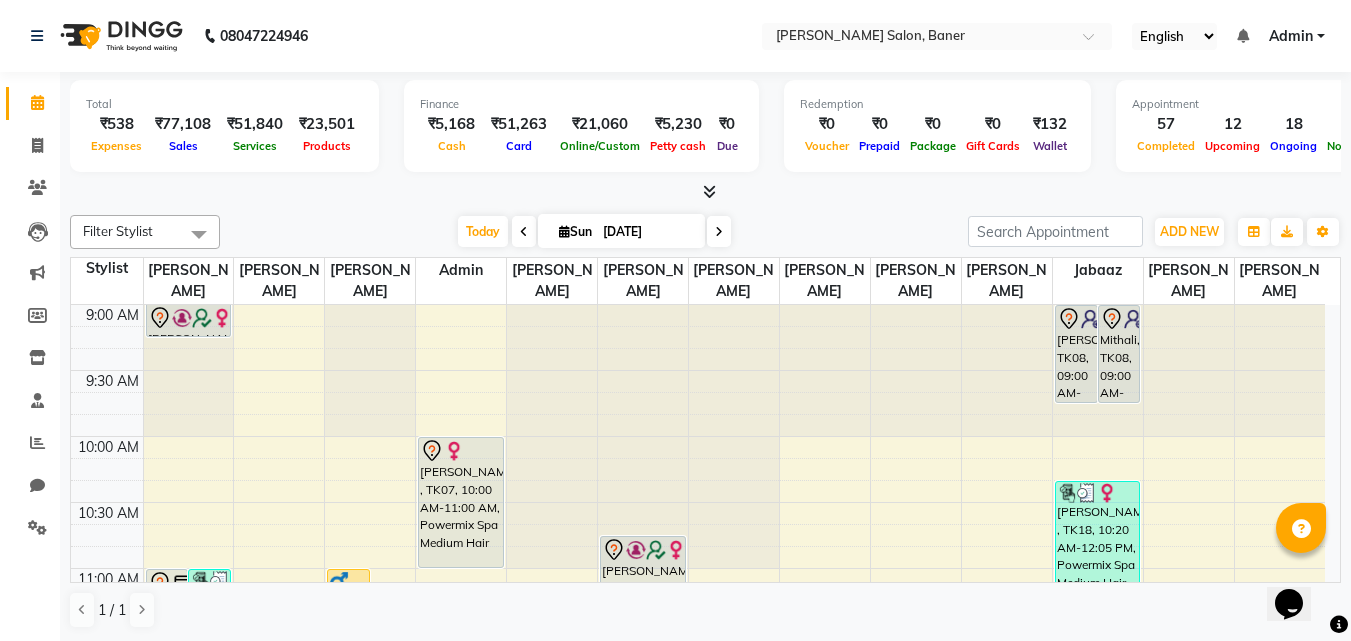 click at bounding box center (709, 191) 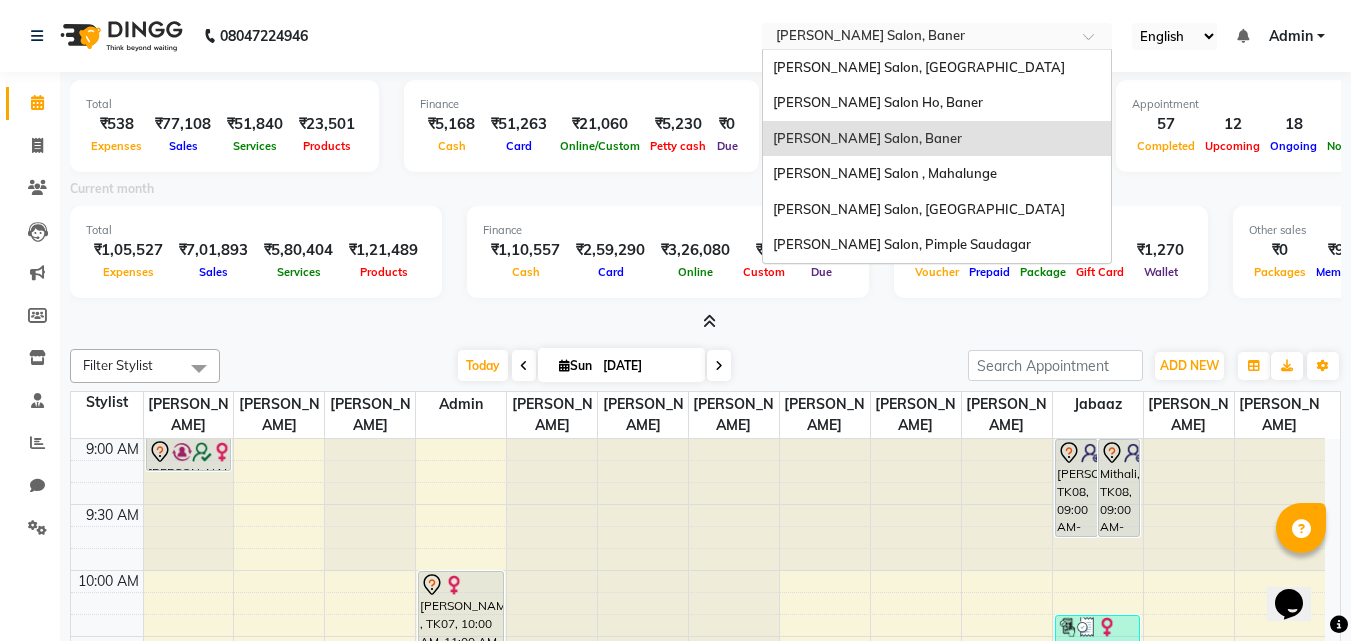 click at bounding box center [917, 38] 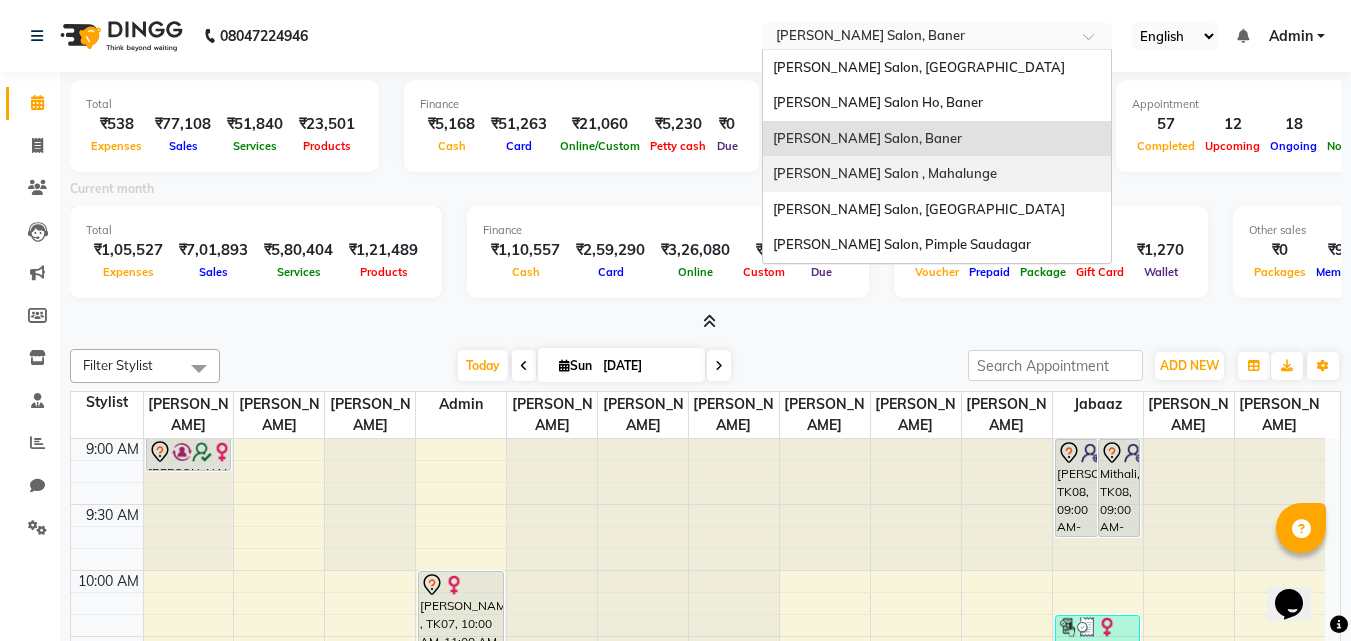 click on "[PERSON_NAME] Salon , Mahalunge" at bounding box center (885, 173) 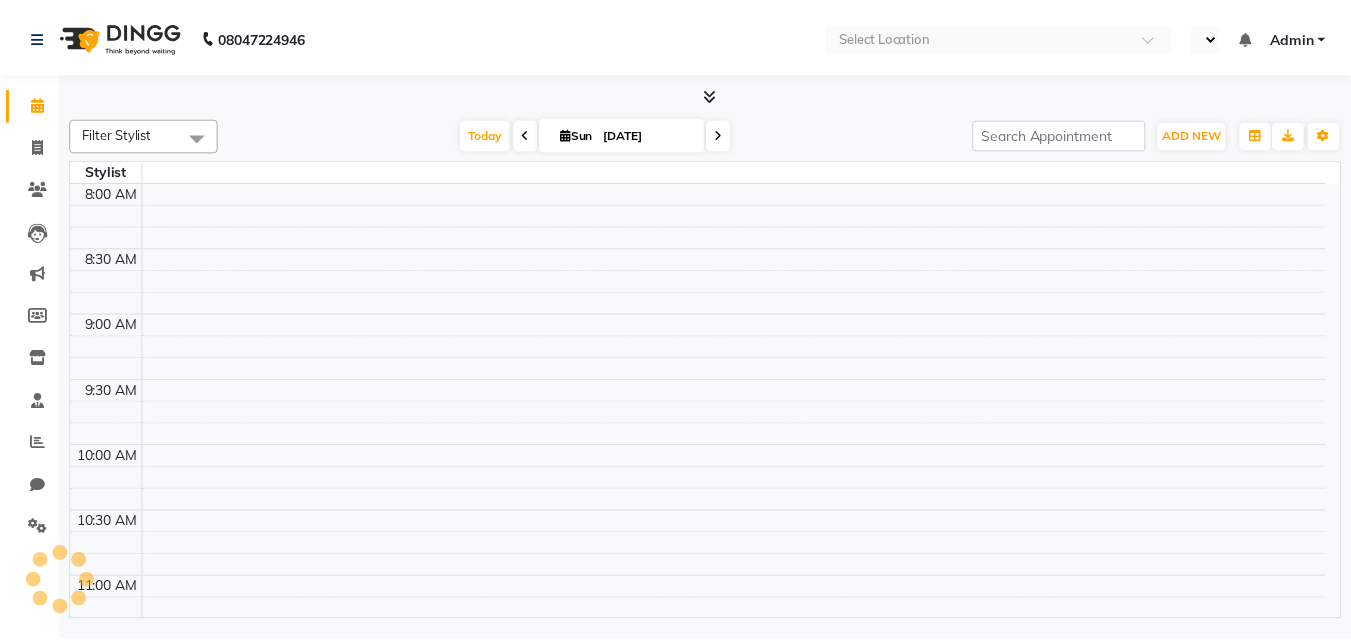 scroll, scrollTop: 0, scrollLeft: 0, axis: both 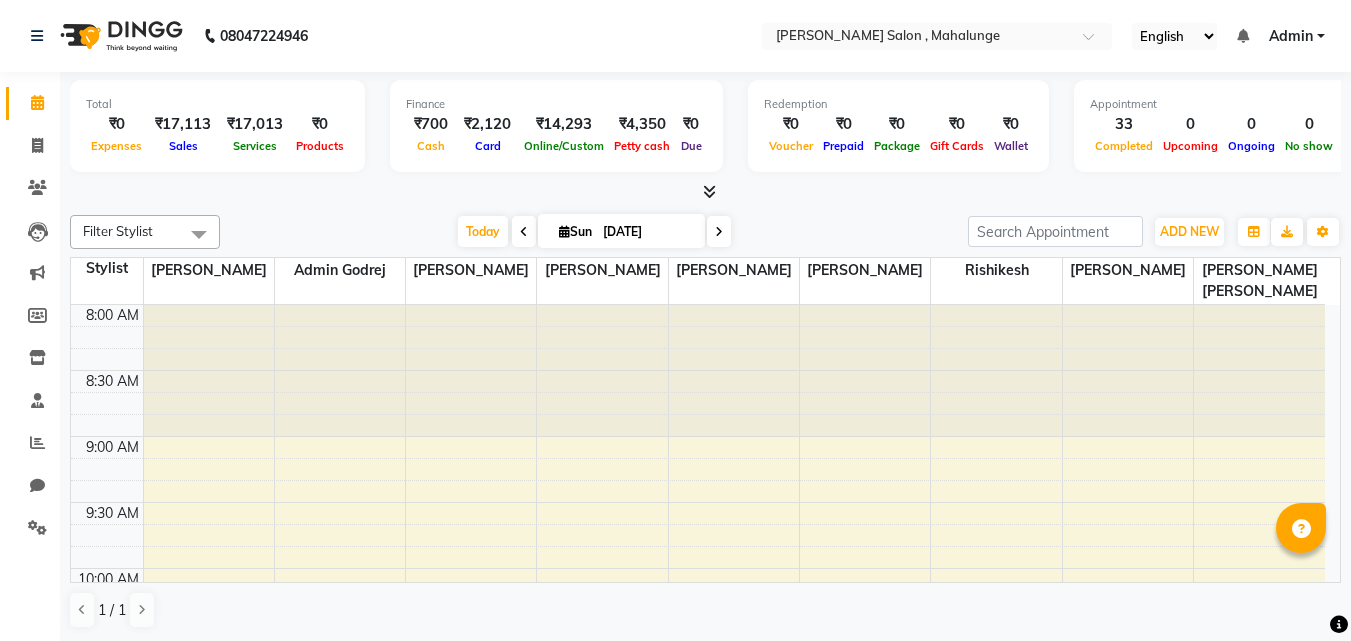 select on "en" 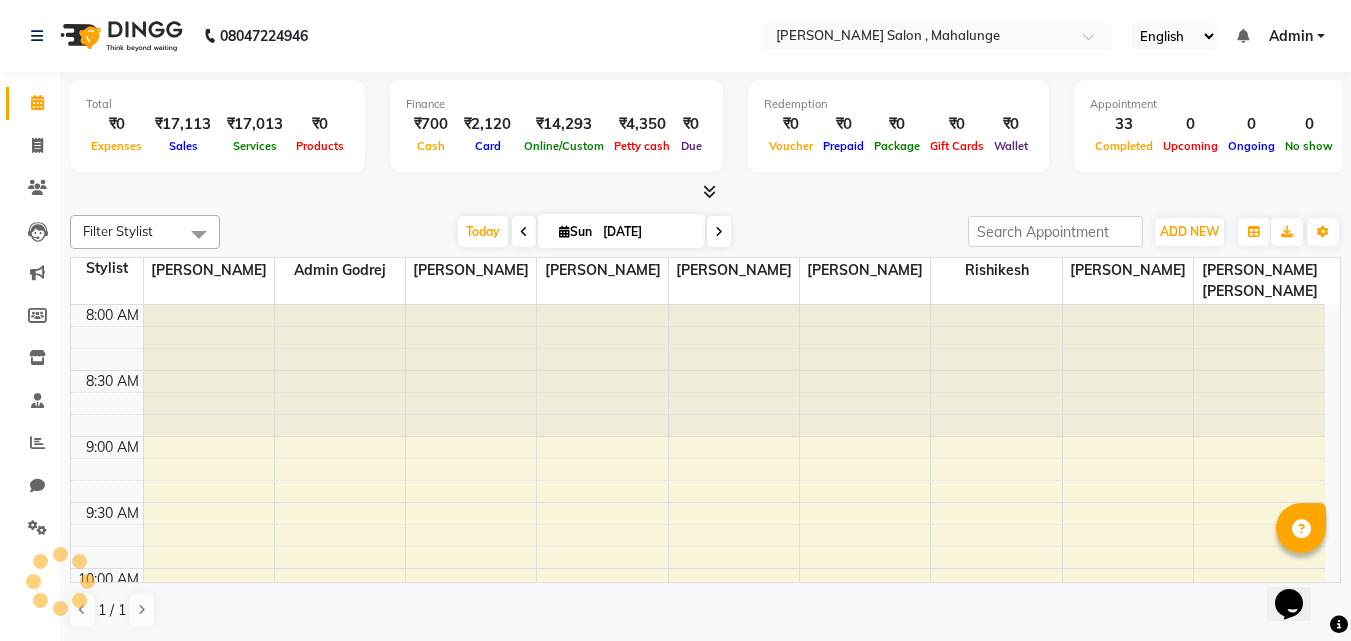 scroll, scrollTop: 0, scrollLeft: 0, axis: both 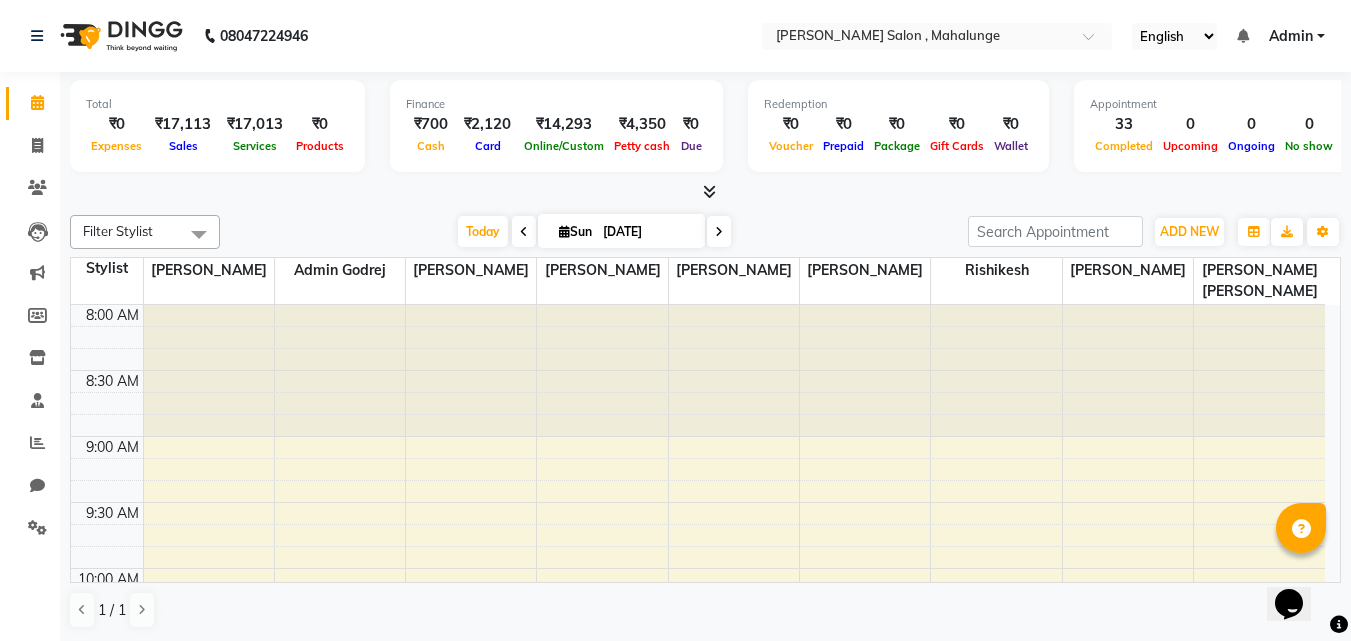 click at bounding box center [709, 191] 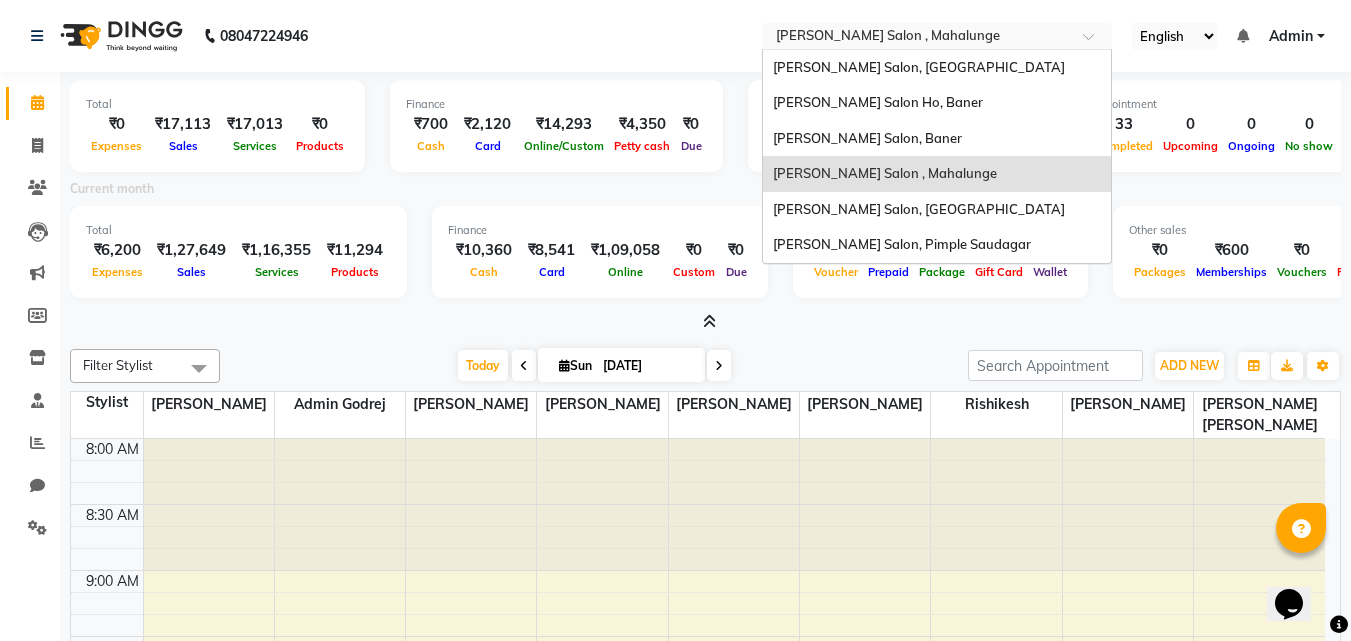 click at bounding box center [917, 38] 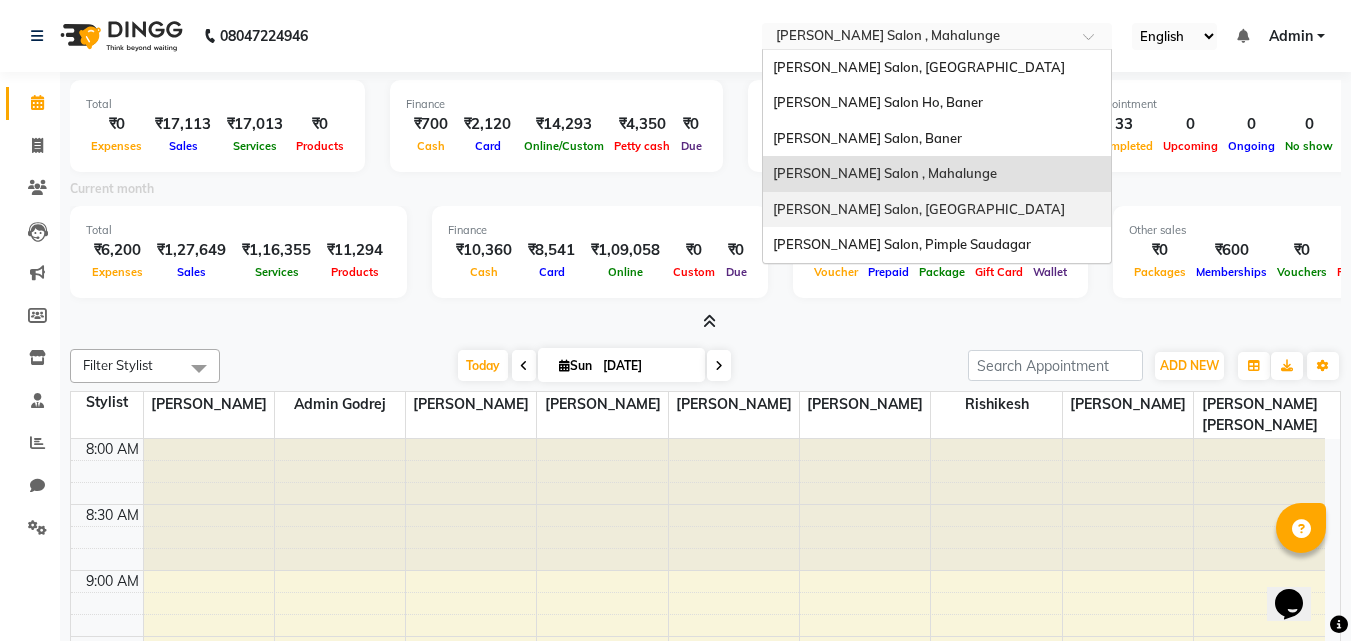 click on "[PERSON_NAME] Salon, [GEOGRAPHIC_DATA]" at bounding box center (919, 209) 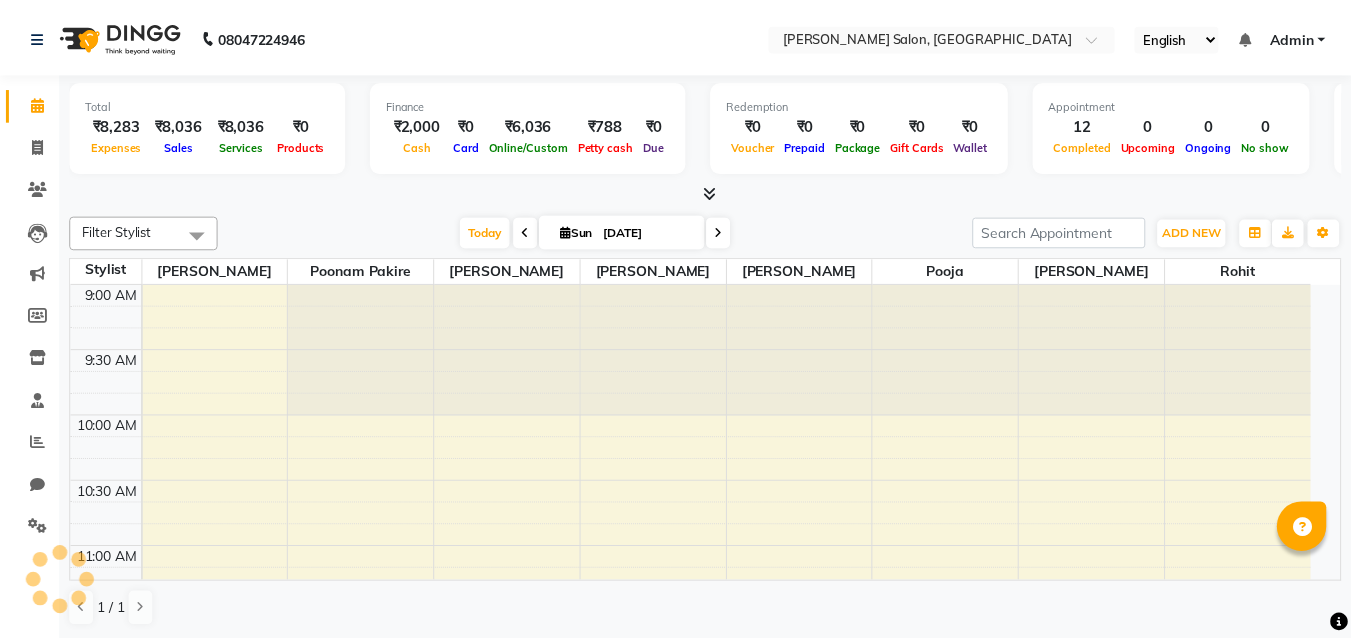 scroll, scrollTop: 0, scrollLeft: 0, axis: both 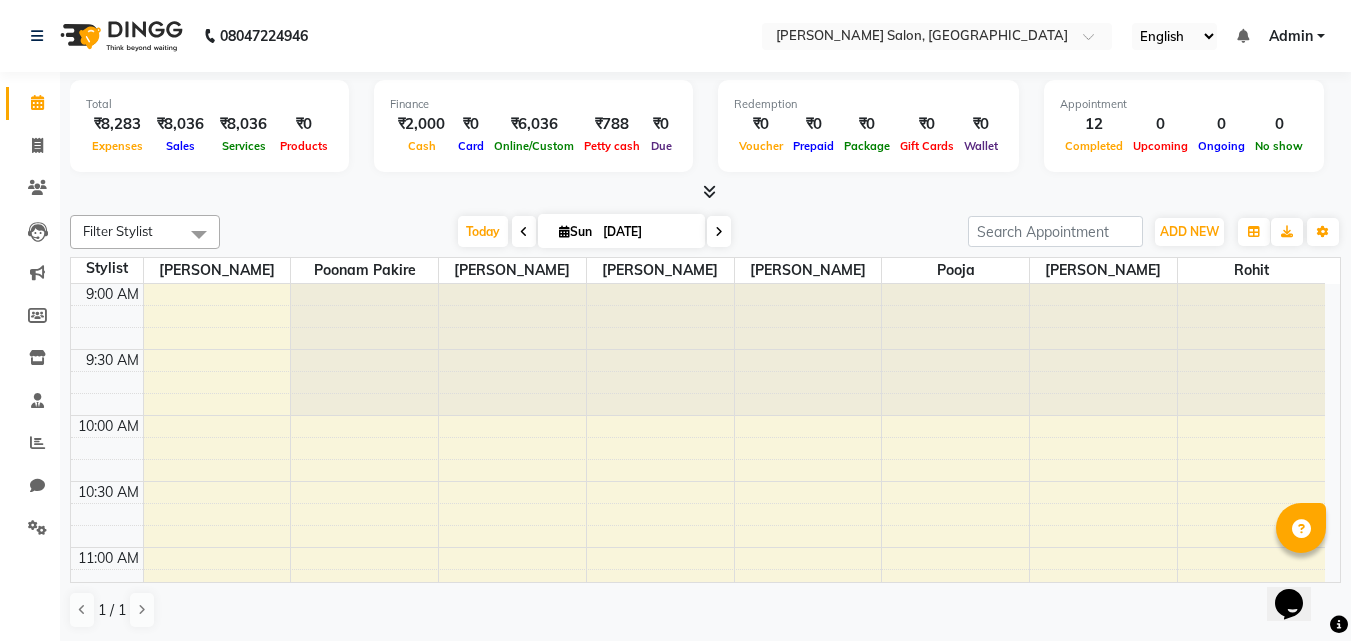 click at bounding box center (709, 191) 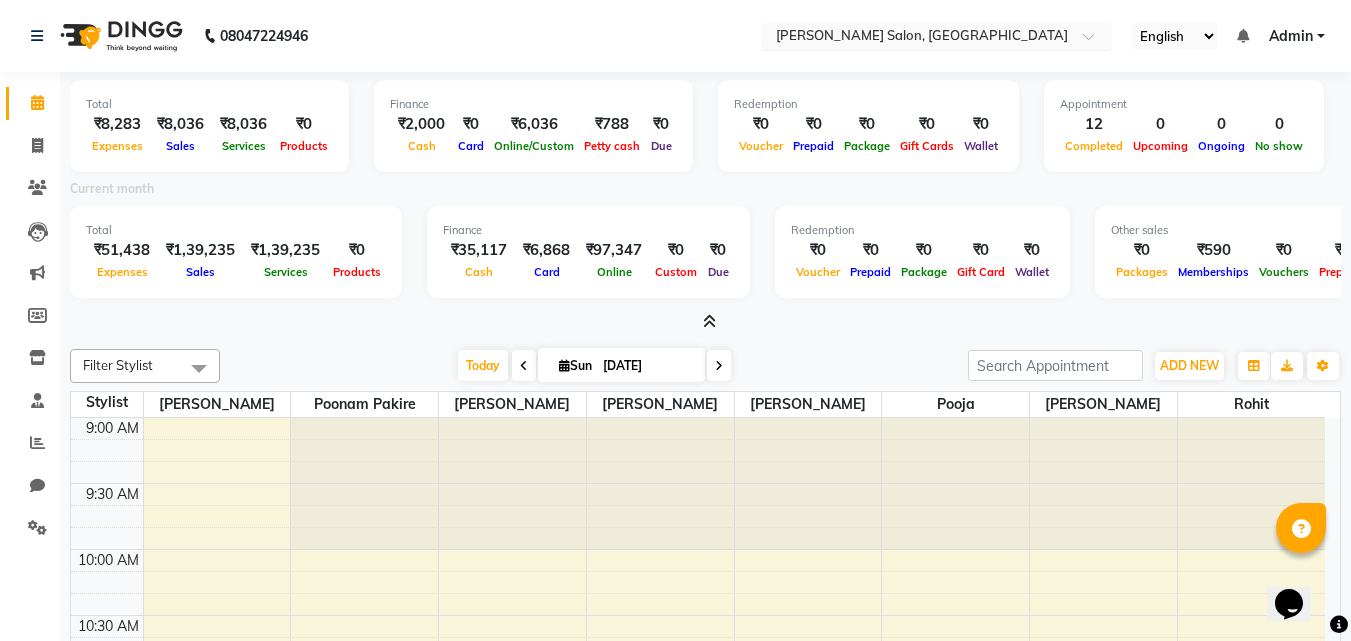 click at bounding box center (917, 38) 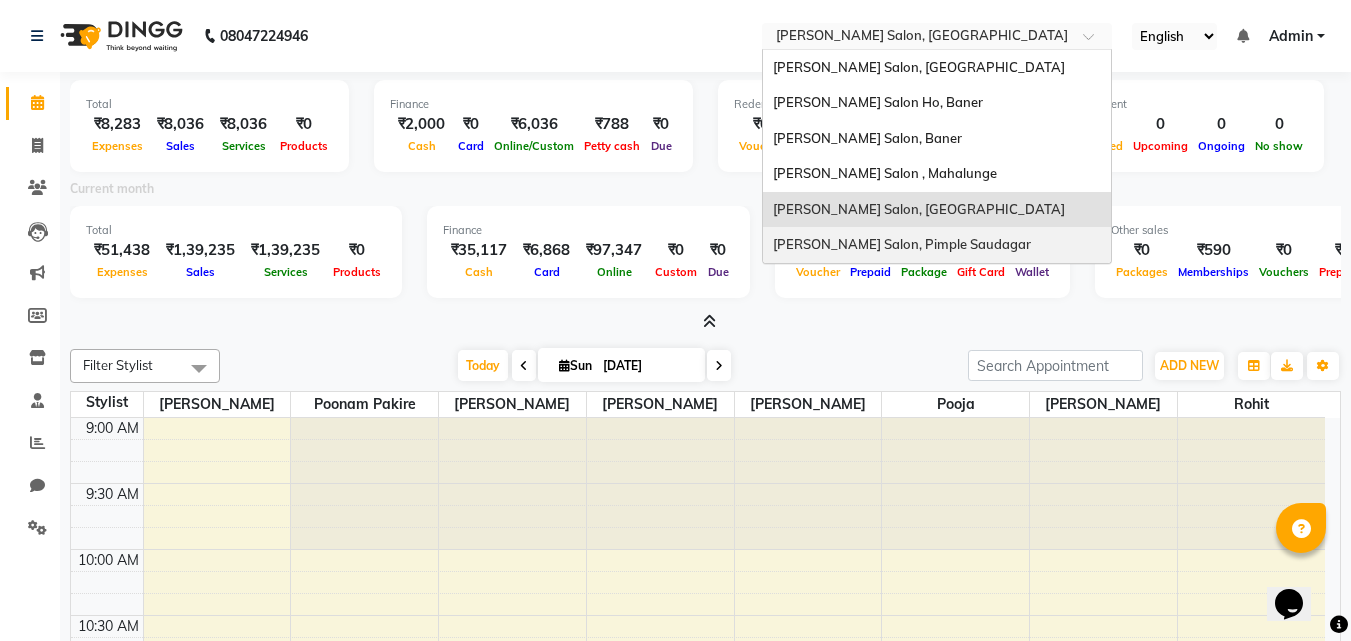 click on "[PERSON_NAME] Salon, Pimple Saudagar" at bounding box center (902, 244) 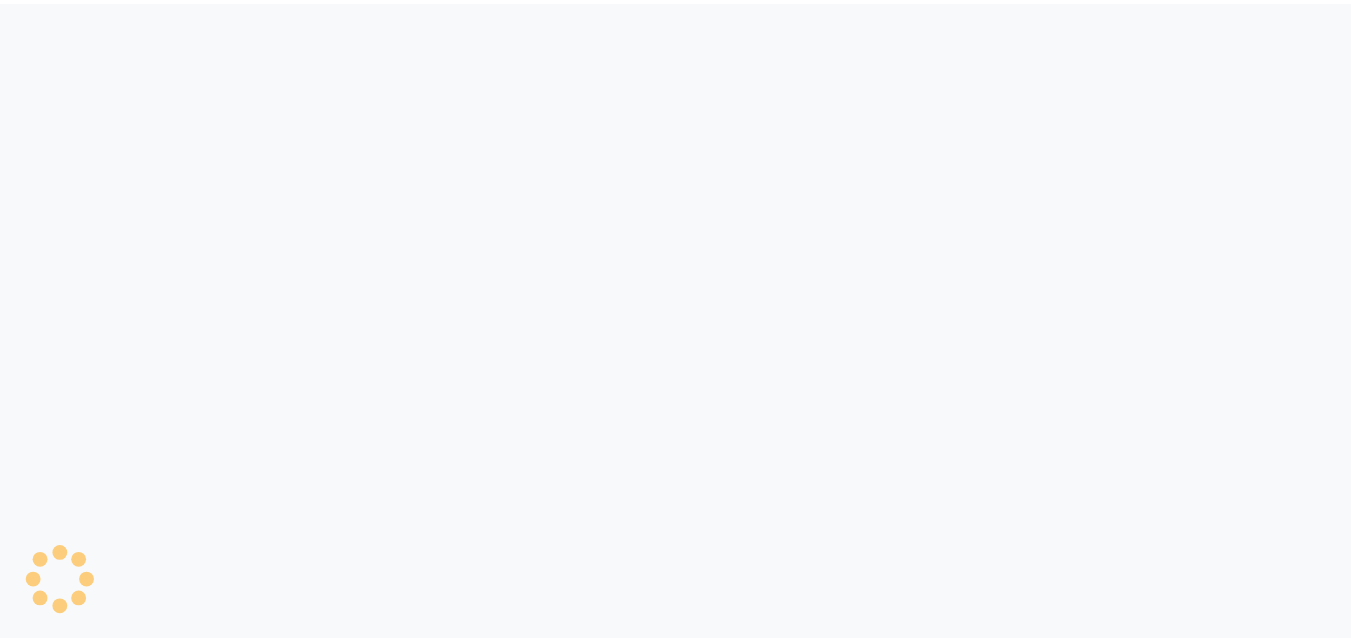 scroll, scrollTop: 0, scrollLeft: 0, axis: both 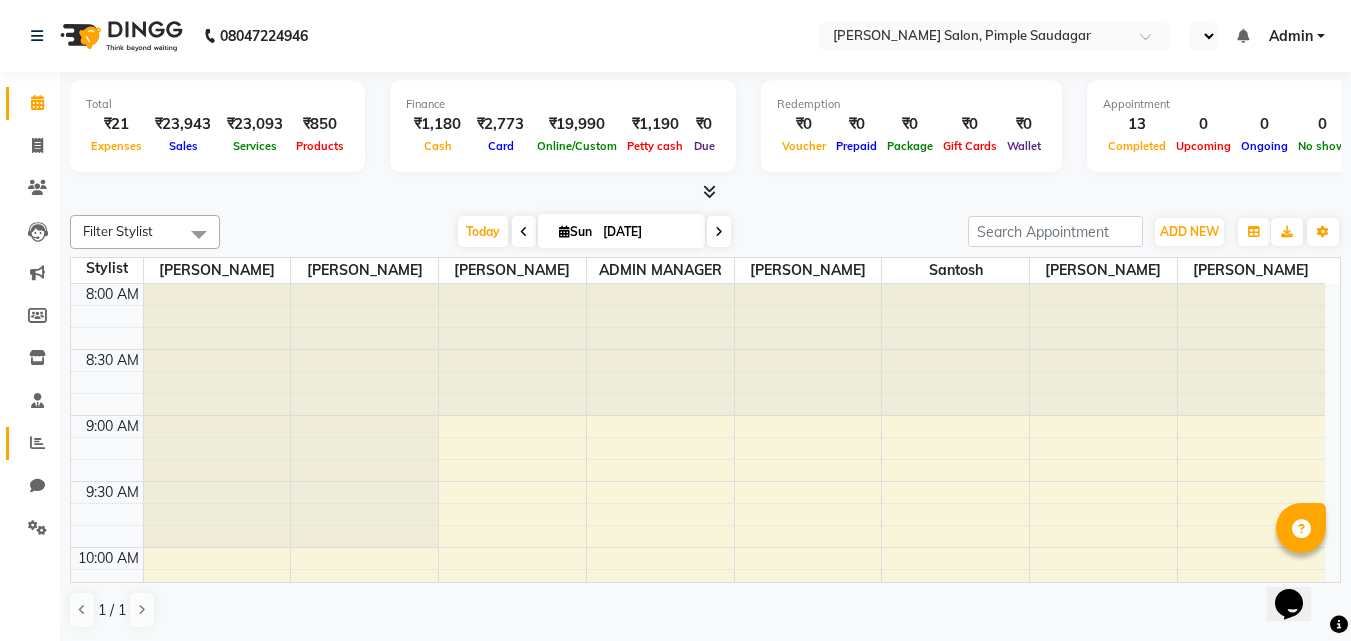 click on "Reports" 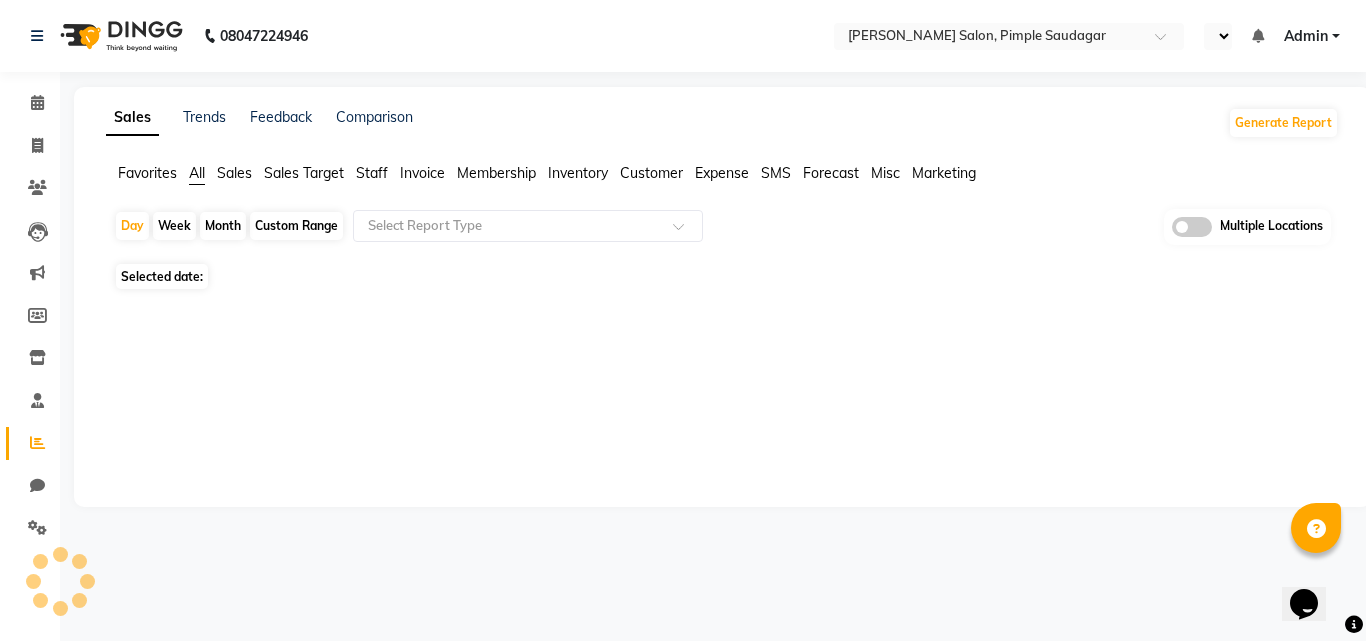 click 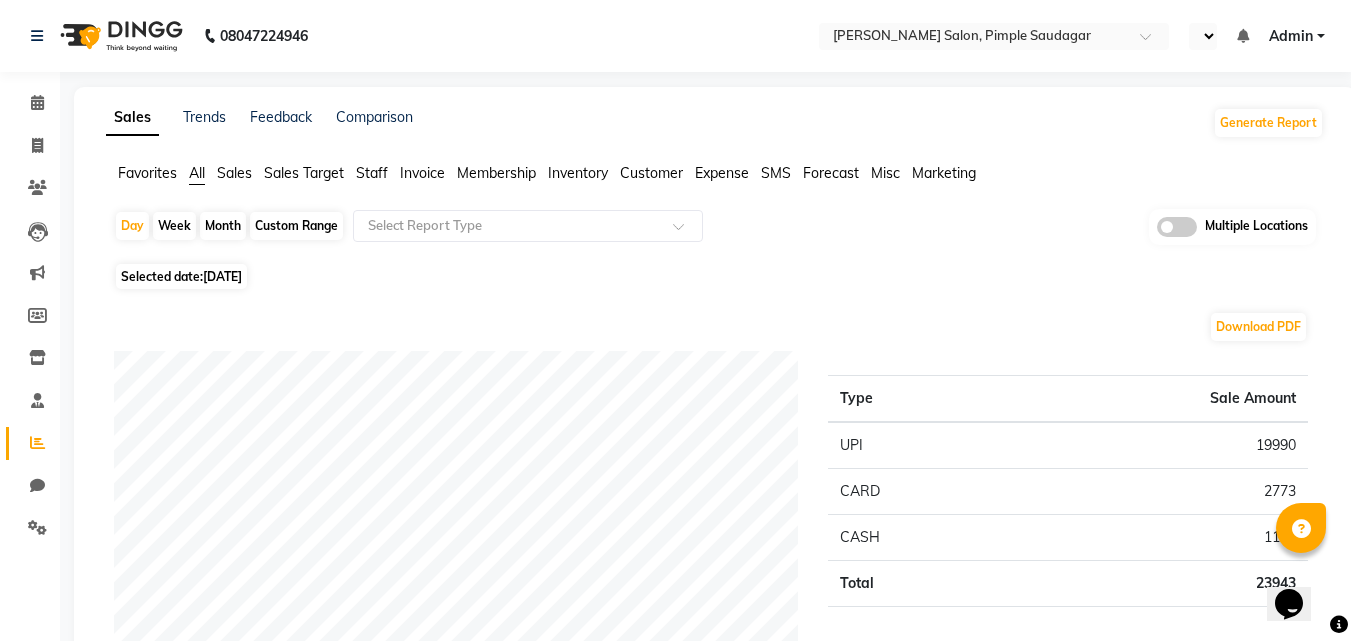 click on "Favorites All Sales Sales Target Staff Invoice Membership Inventory Customer Expense SMS Forecast Misc Marketing" 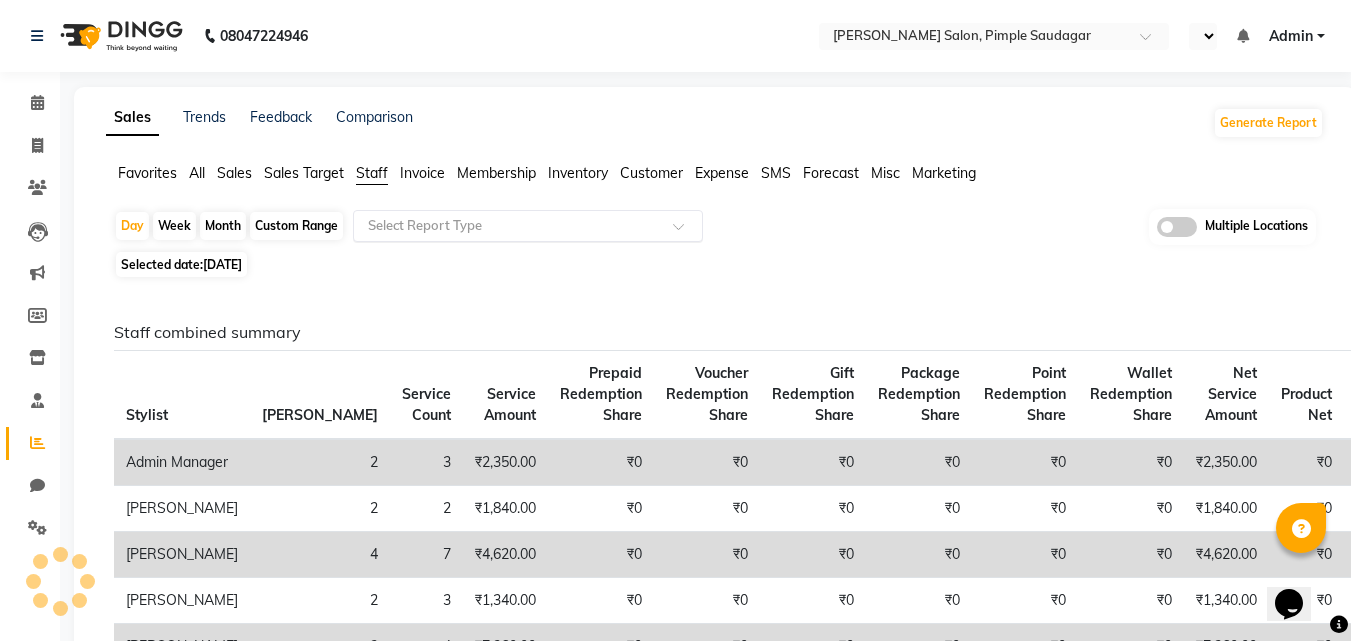 click 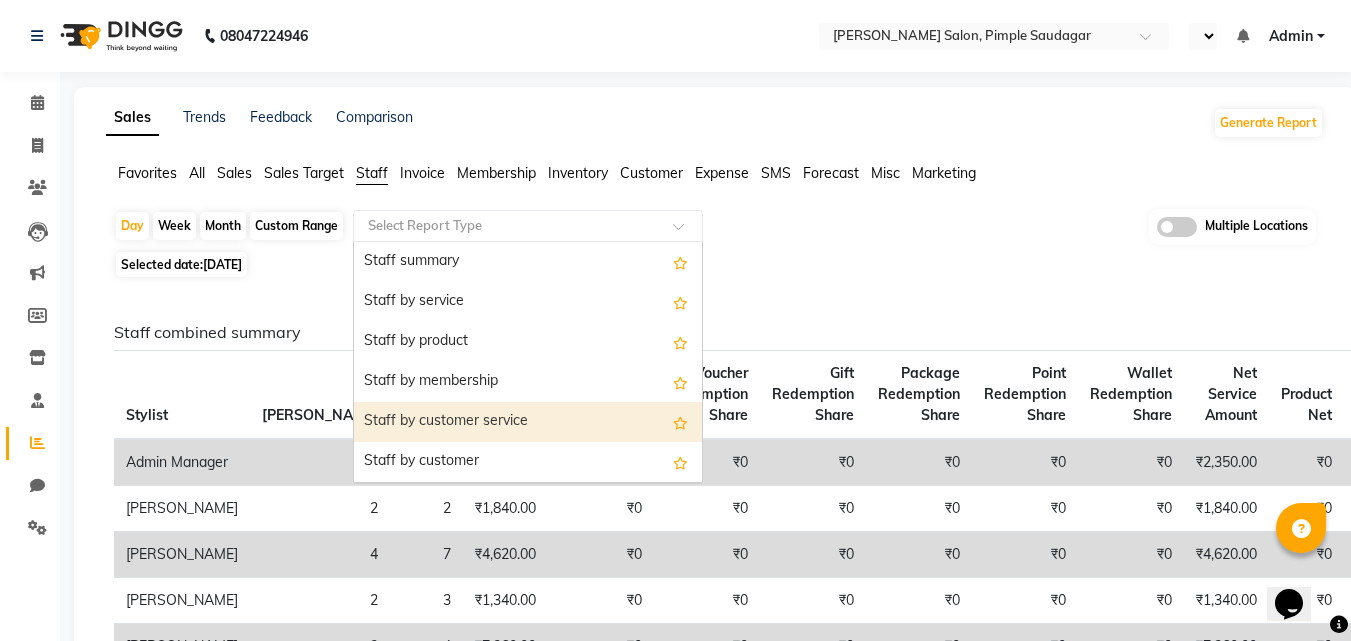 click on "Staff by customer service" at bounding box center [528, 422] 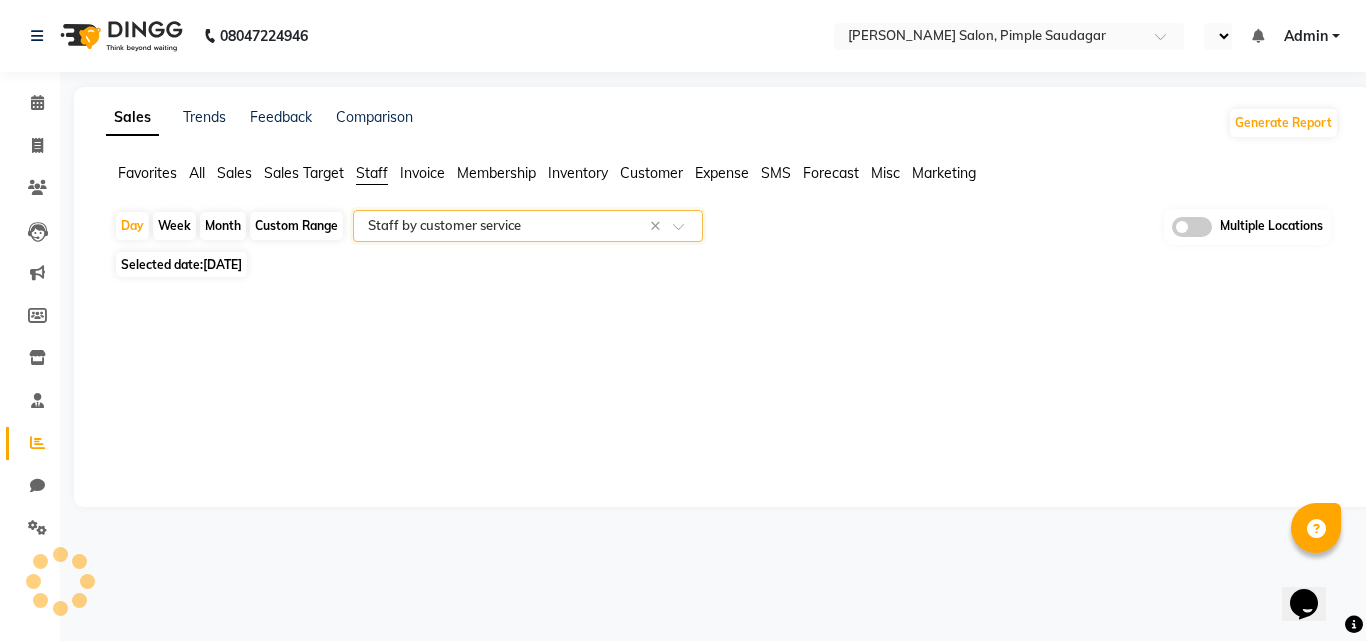 select on "full_report" 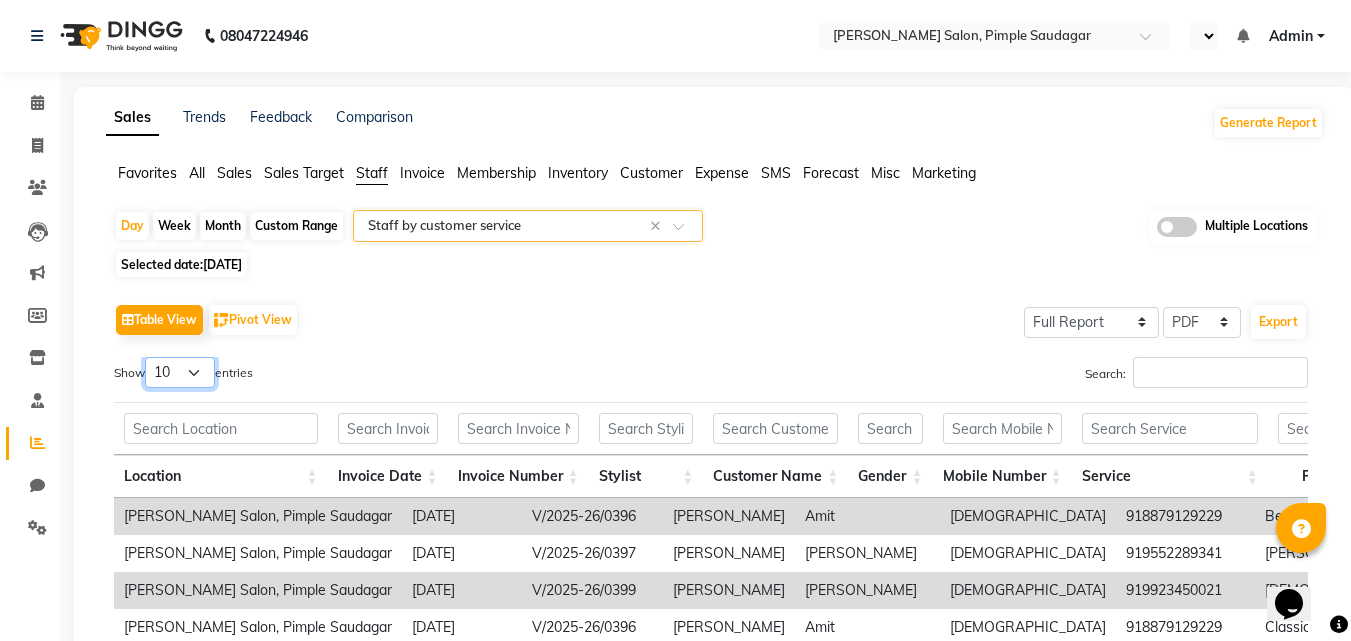 click on "10 25 50 100" at bounding box center [180, 372] 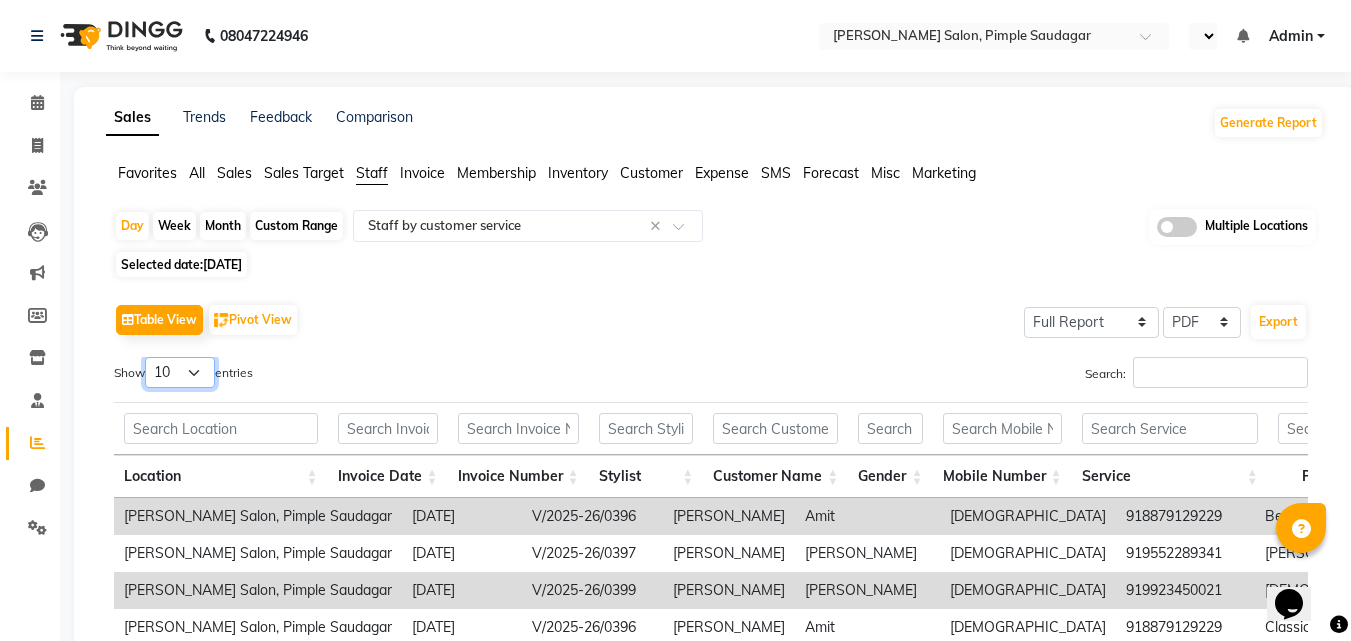 select on "50" 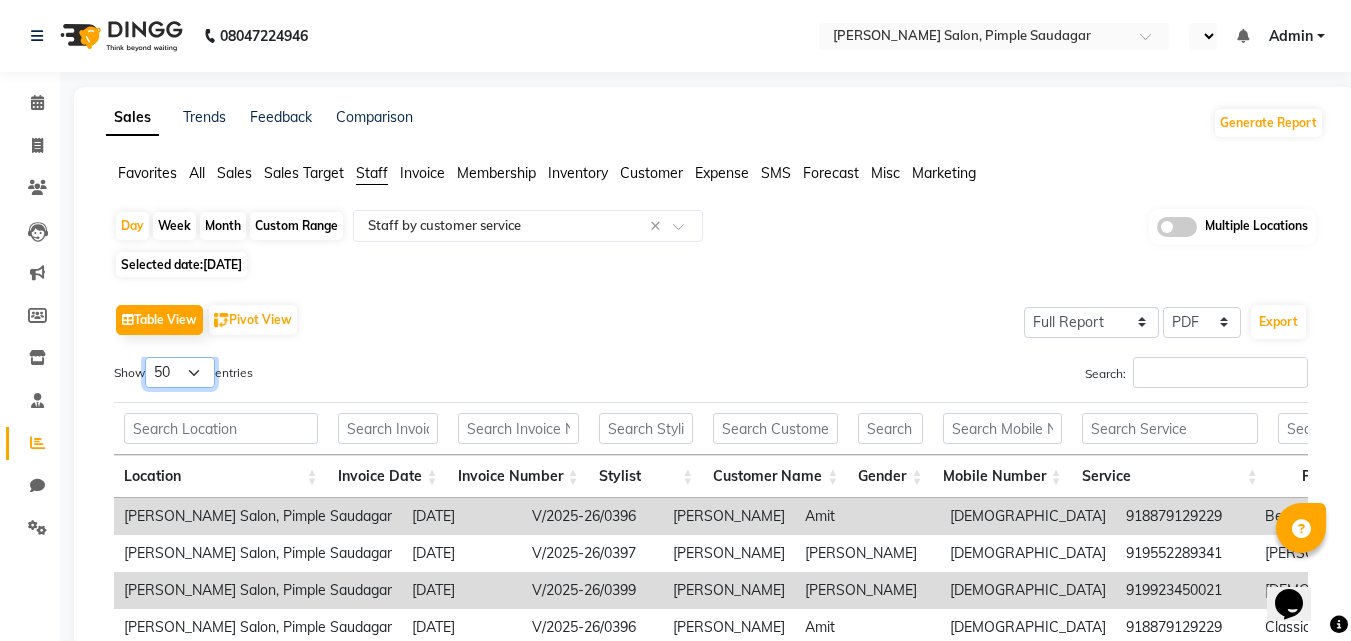 click on "10 25 50 100" at bounding box center (180, 372) 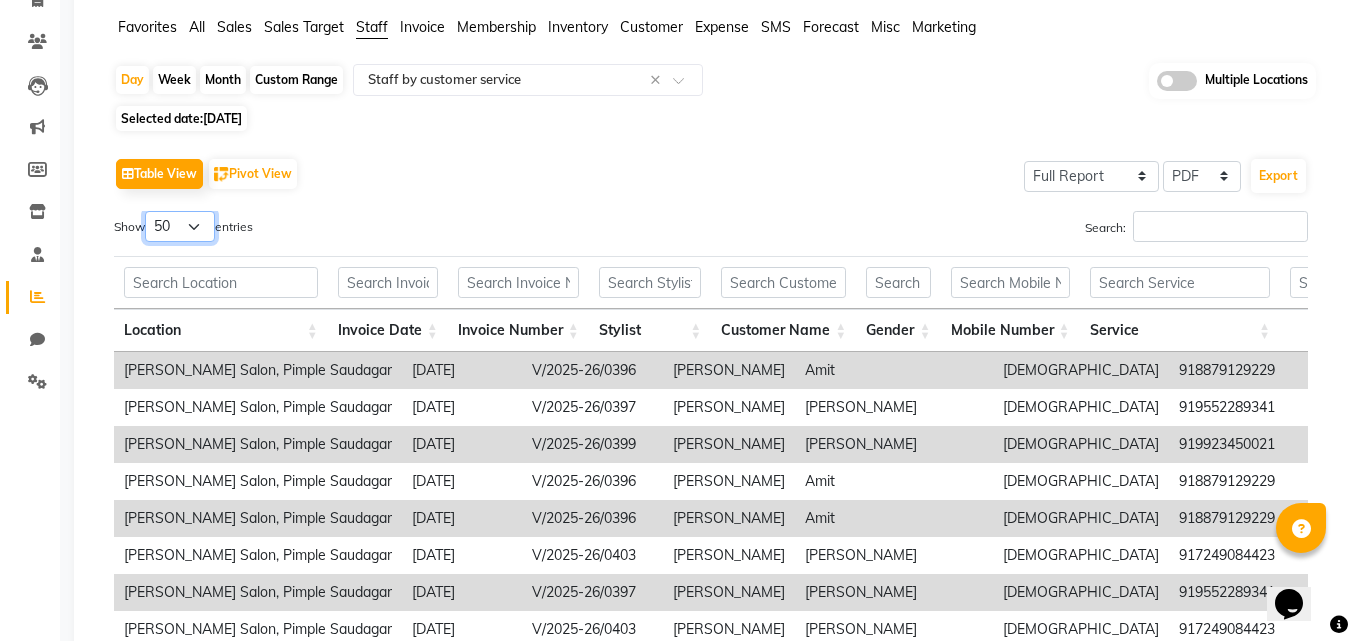 scroll, scrollTop: 423, scrollLeft: 0, axis: vertical 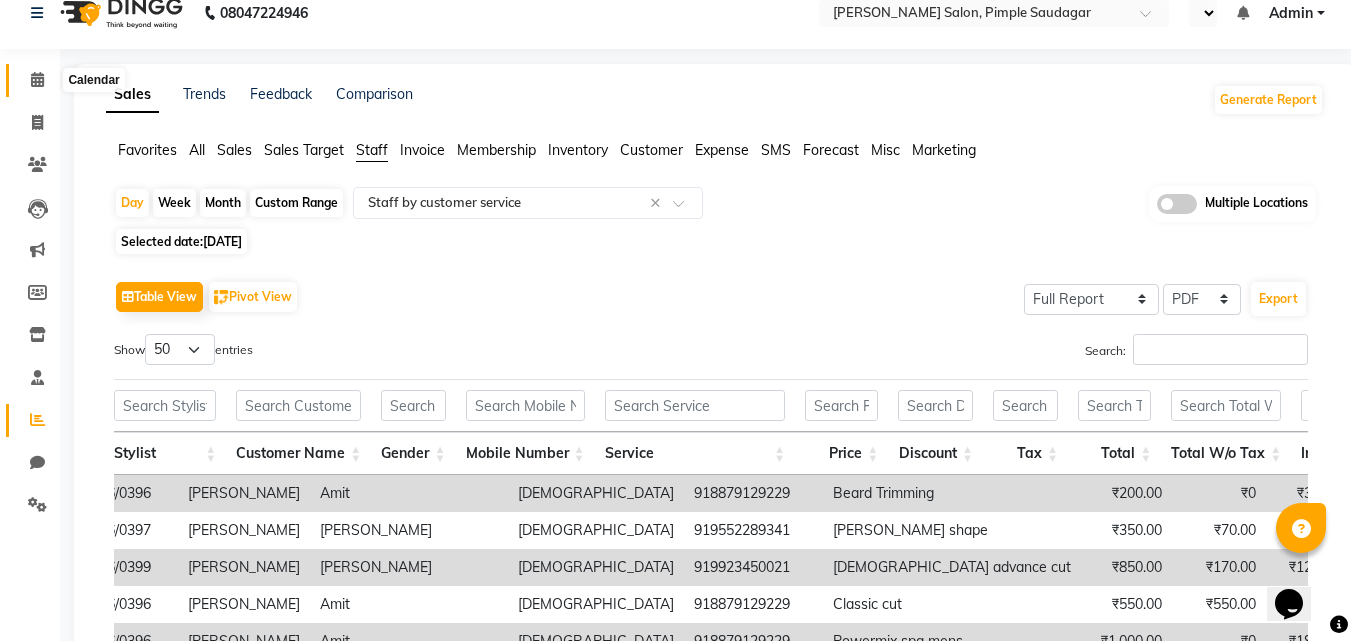 click 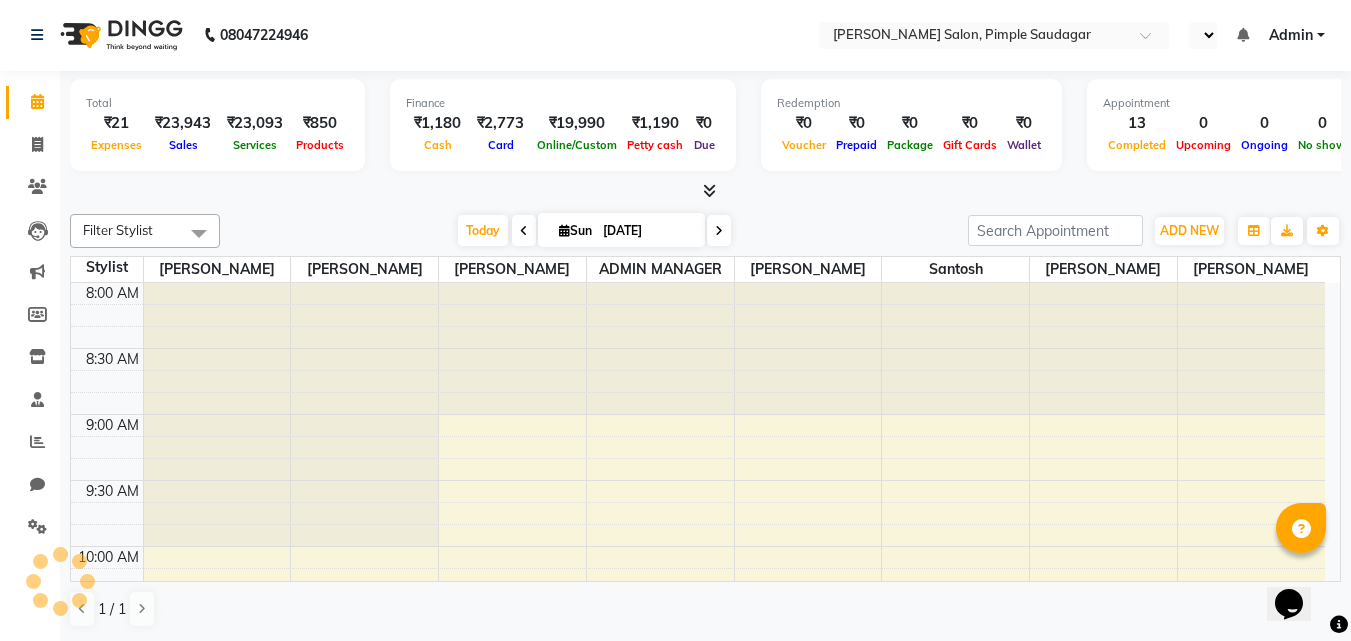 scroll, scrollTop: 0, scrollLeft: 0, axis: both 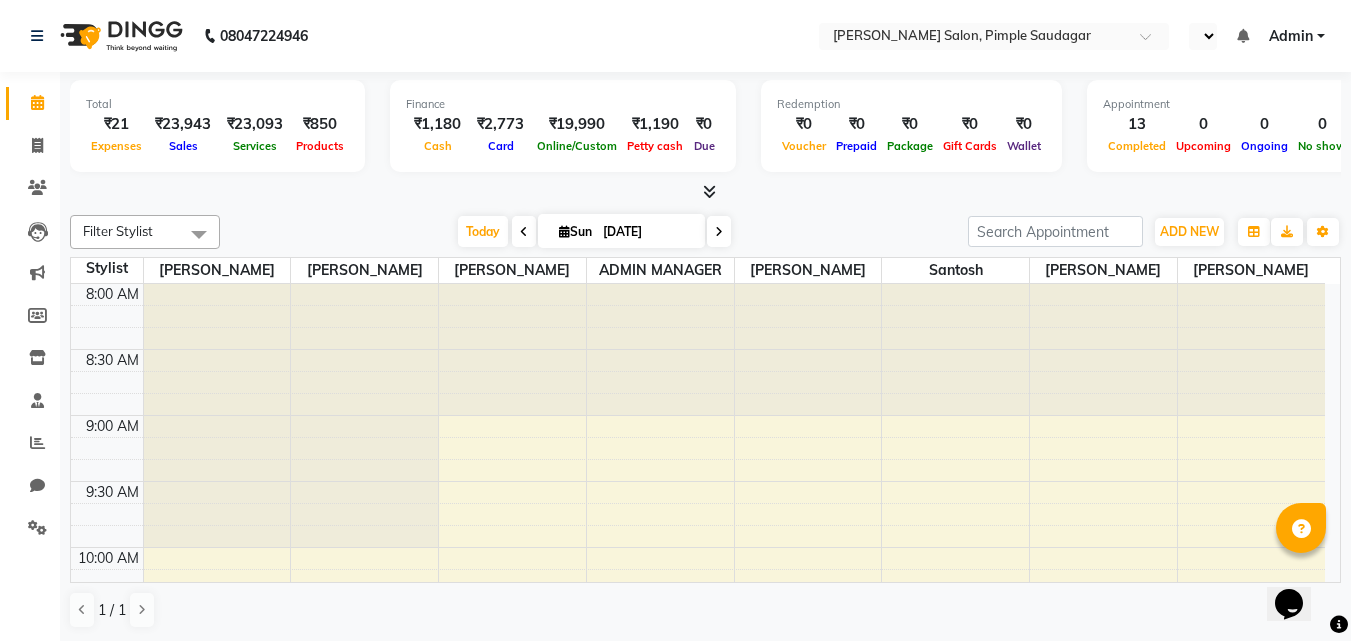 click on "Total  ₹21  Expenses ₹23,943  Sales ₹23,093  Services ₹850  Products Finance  ₹1,180  Cash ₹2,773  Card ₹19,990  Online/Custom ₹1,190 Petty cash ₹0 Due  Redemption  ₹0 Voucher ₹0 Prepaid ₹0 Package ₹0  Gift Cards ₹0  Wallet  Appointment  13 Completed 0 Upcoming 0 Ongoing 0 No show  Other sales  ₹0  Packages ₹0  Memberships ₹0  Vouchers ₹0  Prepaids ₹0  Gift Cards Filter Stylist Select All ADMIN MANAGER Ankita Chavan Govind Kamble NEHA SINGH Rajesh Raut Ruksana shikh Santosh tejas bhul Today  Sun 13-07-2025 Toggle Dropdown Add Appointment Add Invoice Add Expense Add Attendance Add Client Add Transaction Toggle Dropdown Add Appointment Add Invoice Add Expense Add Attendance Add Client ADD NEW Toggle Dropdown Add Appointment Add Invoice Add Expense Add Attendance Add Client Add Transaction Filter Stylist Select All ADMIN MANAGER Ankita Chavan Govind Kamble NEHA SINGH Rajesh Raut Ruksana shikh Santosh tejas bhul Group By  Staff View   Room View  View as Vertical  Horizontal" 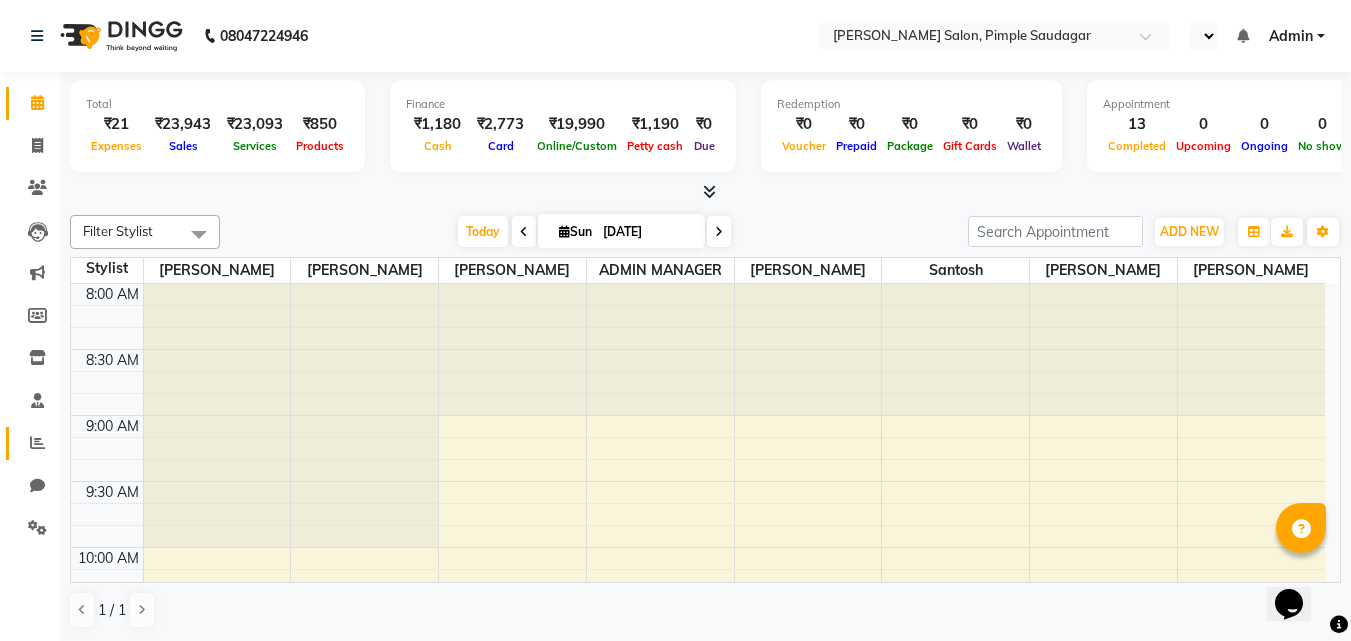 click on "Reports" 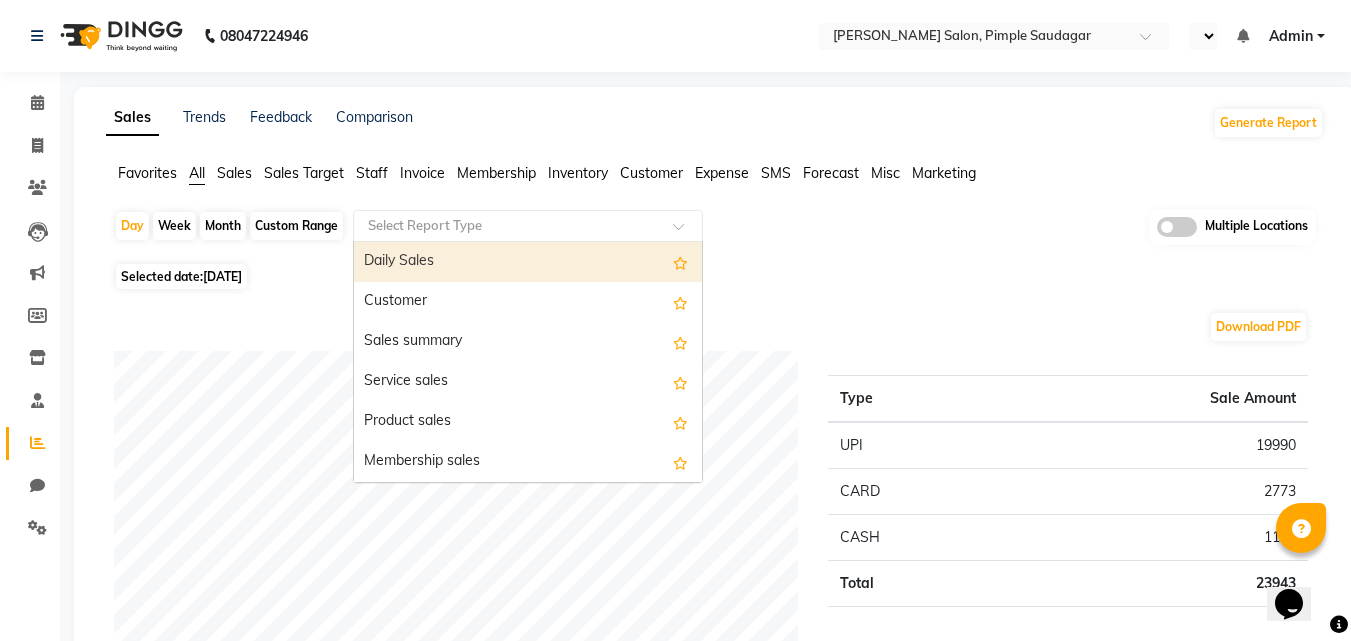 click on "Select Report Type" 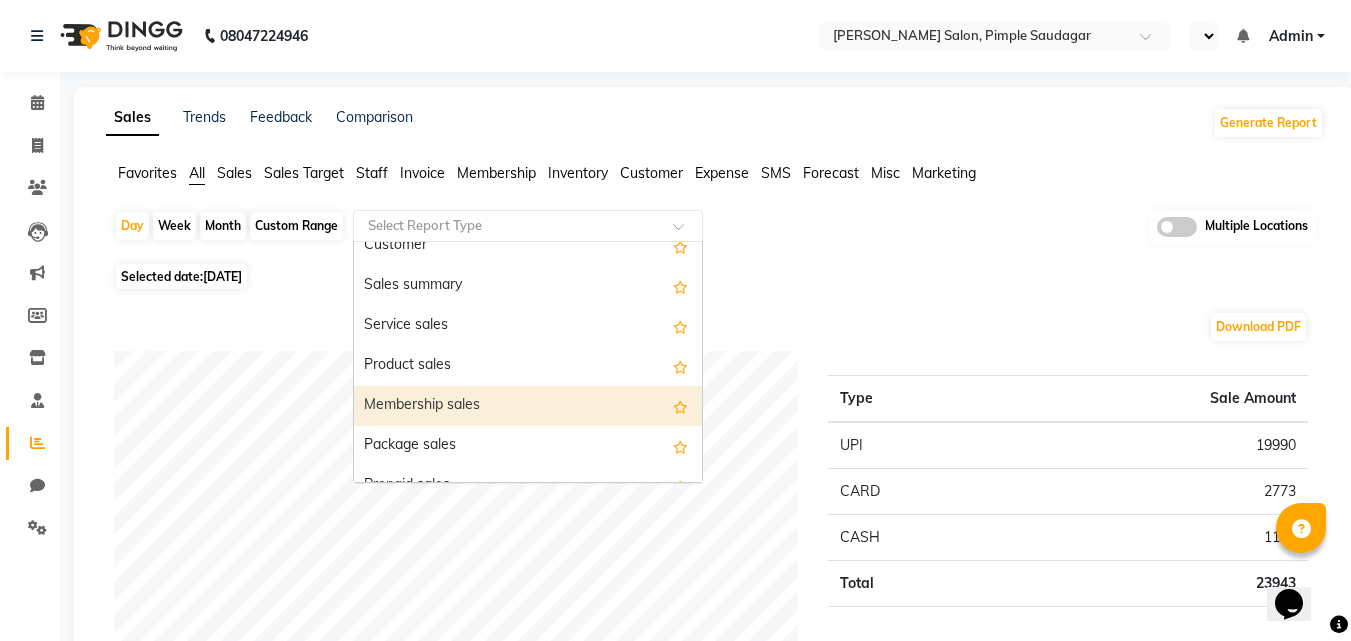 scroll, scrollTop: 100, scrollLeft: 0, axis: vertical 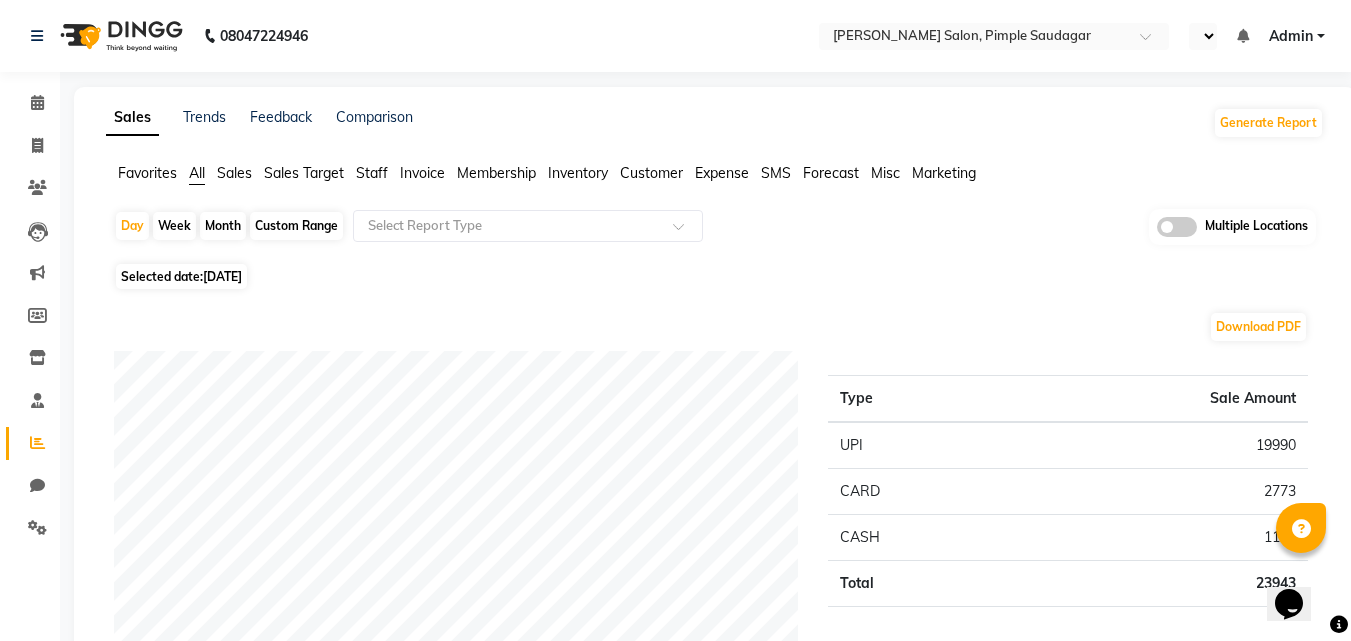 click on "Download PDF" 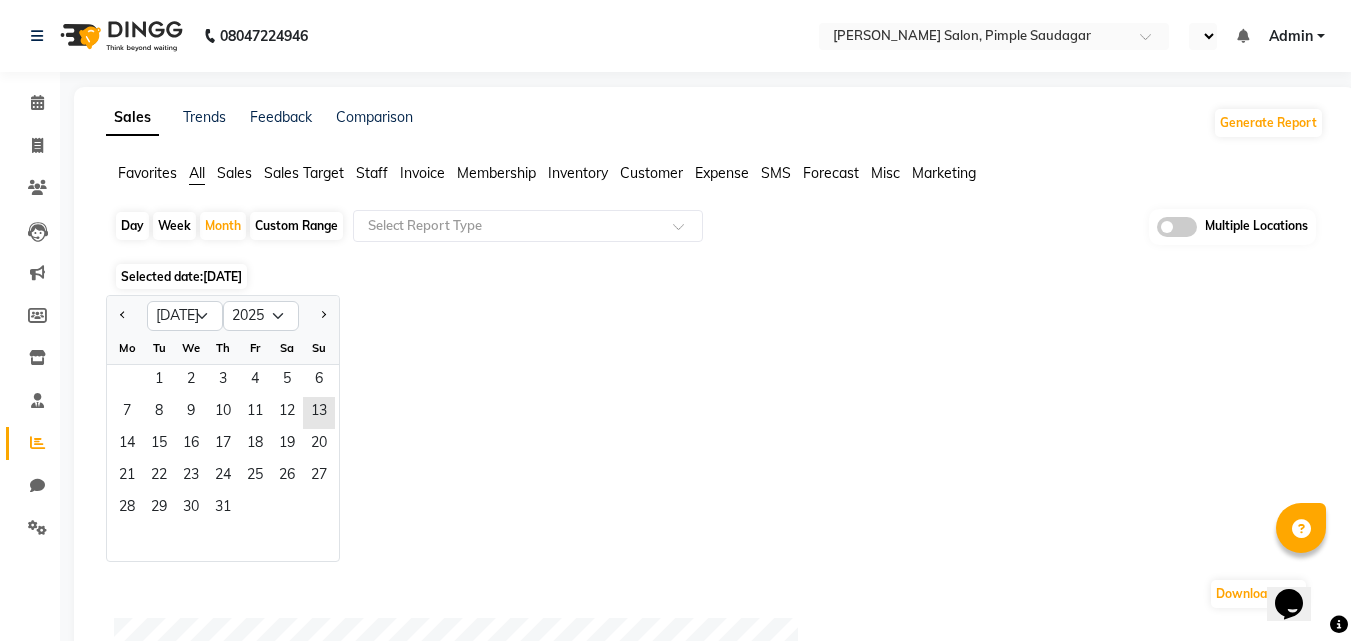click on "Custom Range" 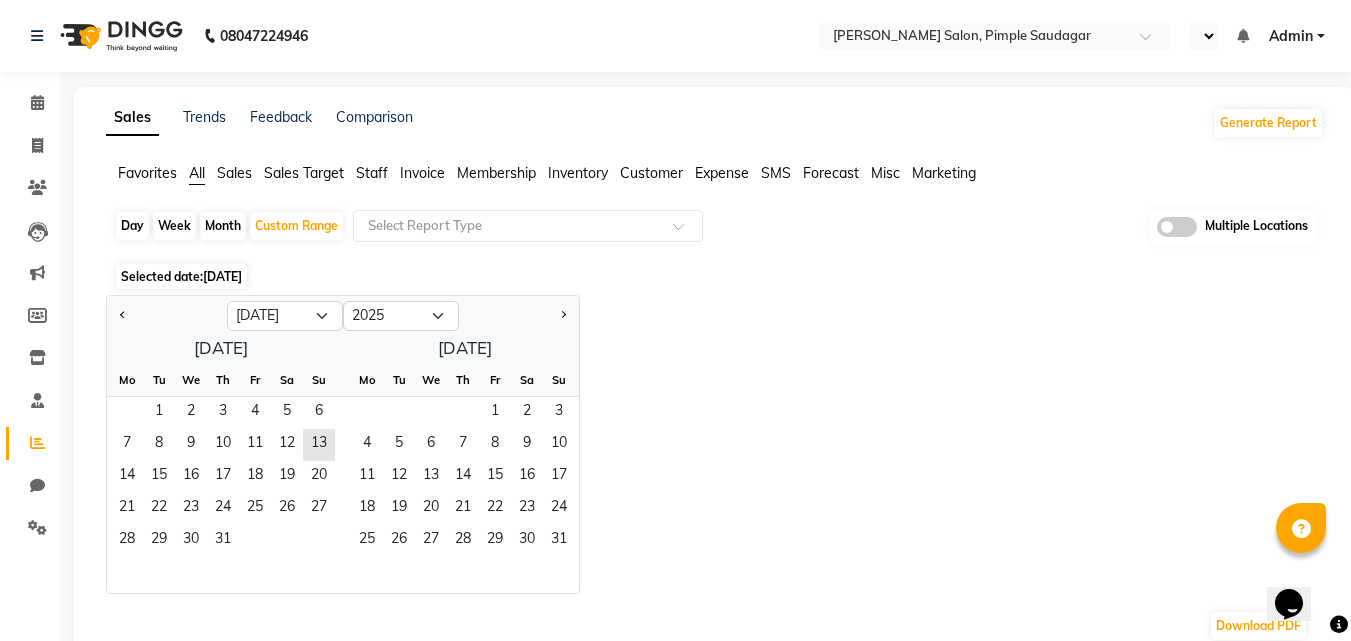 click on "Day" 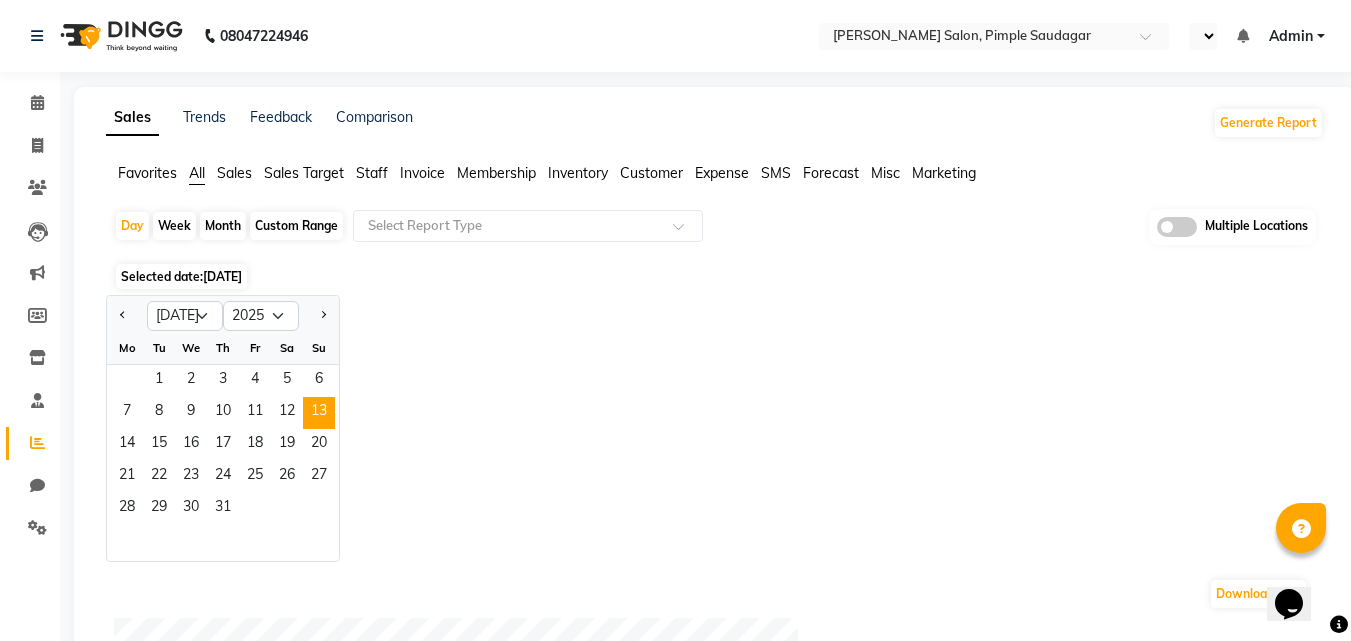 drag, startPoint x: 506, startPoint y: 332, endPoint x: 422, endPoint y: 230, distance: 132.13629 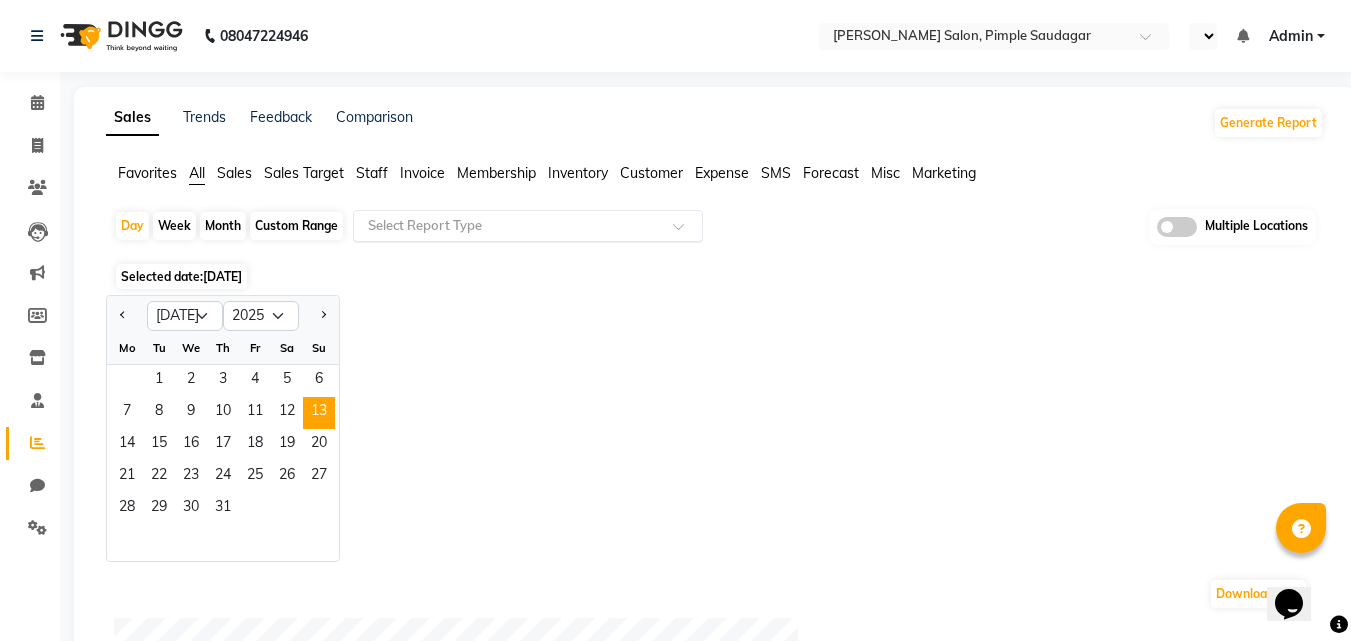 click on "Jan Feb Mar Apr May Jun Jul Aug Sep Oct Nov Dec 2015 2016 2017 2018 2019 2020 2021 2022 2023 2024 2025 2026 2027 2028 2029 2030 2031 2032 2033 2034 2035 Mo Tu We Th Fr Sa Su  1   2   3   4   5   6   7   8   9   10   11   12   13   14   15   16   17   18   19   20   21   22   23   24   25   26   27   28   29   30   31" 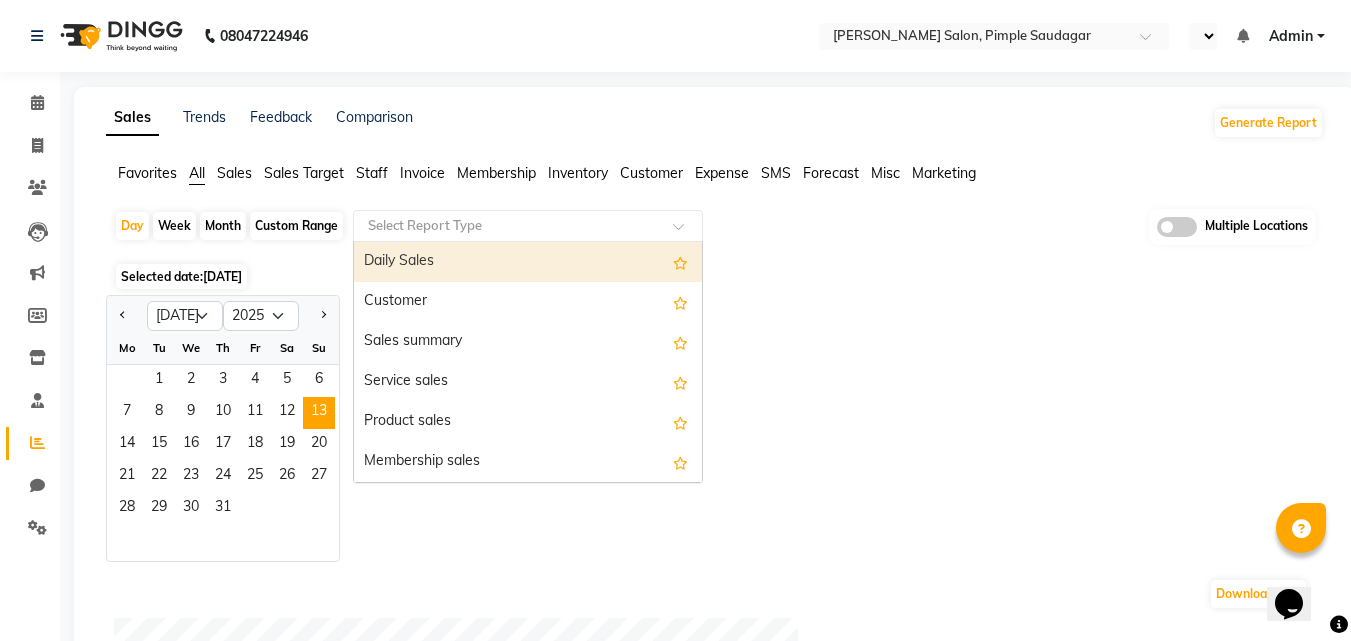 click 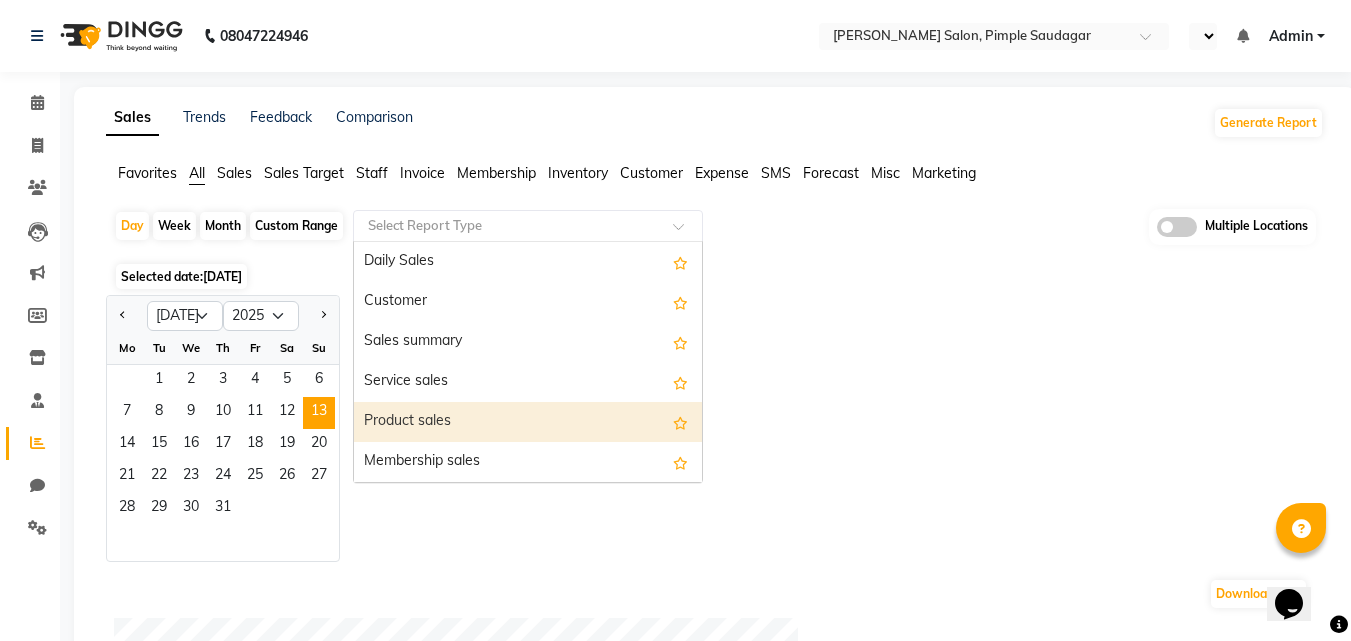 click on "Product sales" at bounding box center [528, 422] 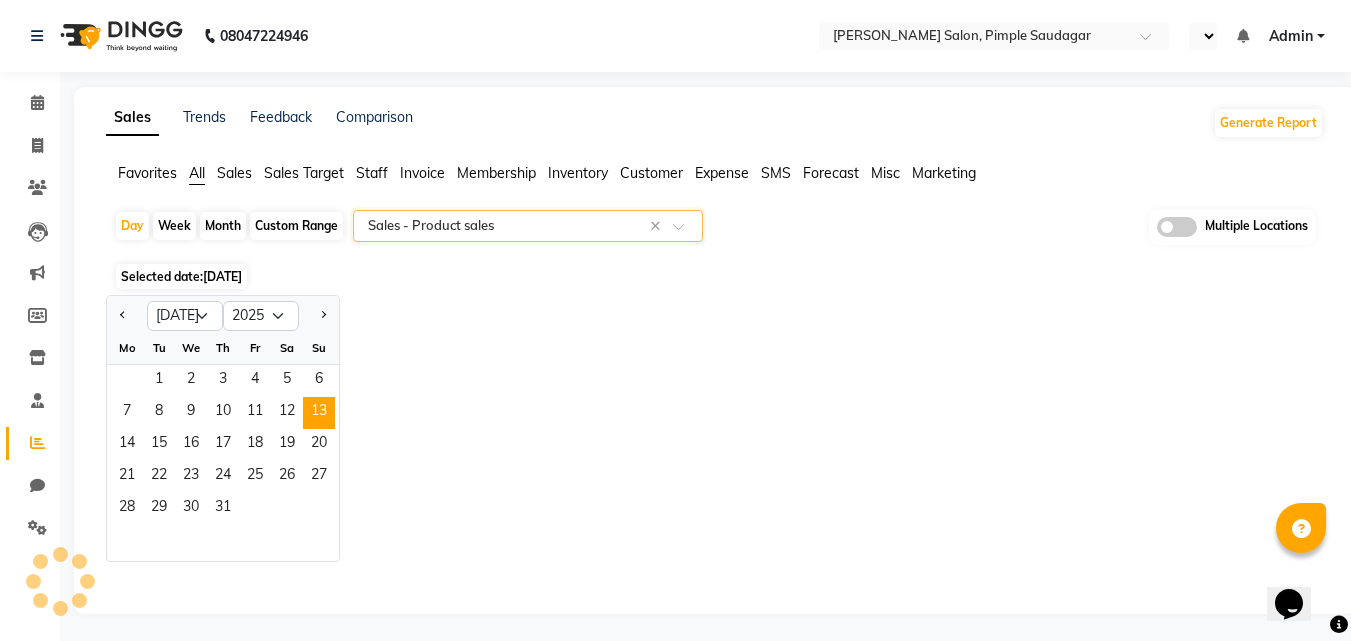 select on "full_report" 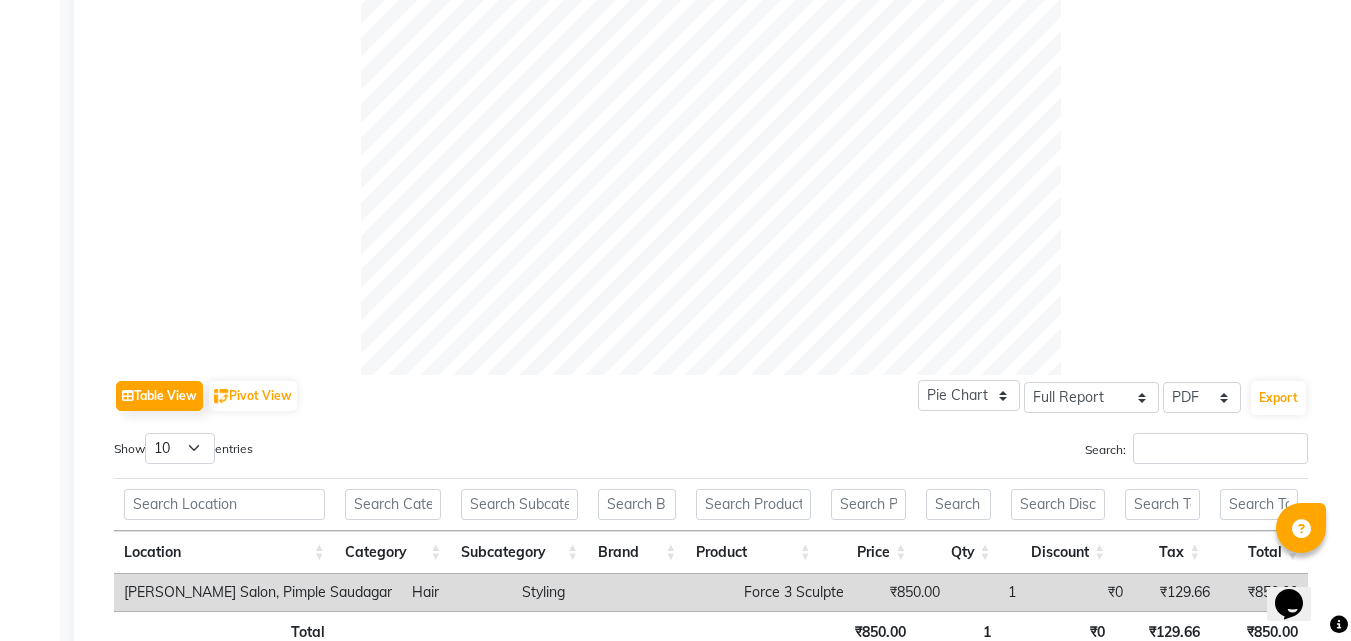 scroll, scrollTop: 796, scrollLeft: 0, axis: vertical 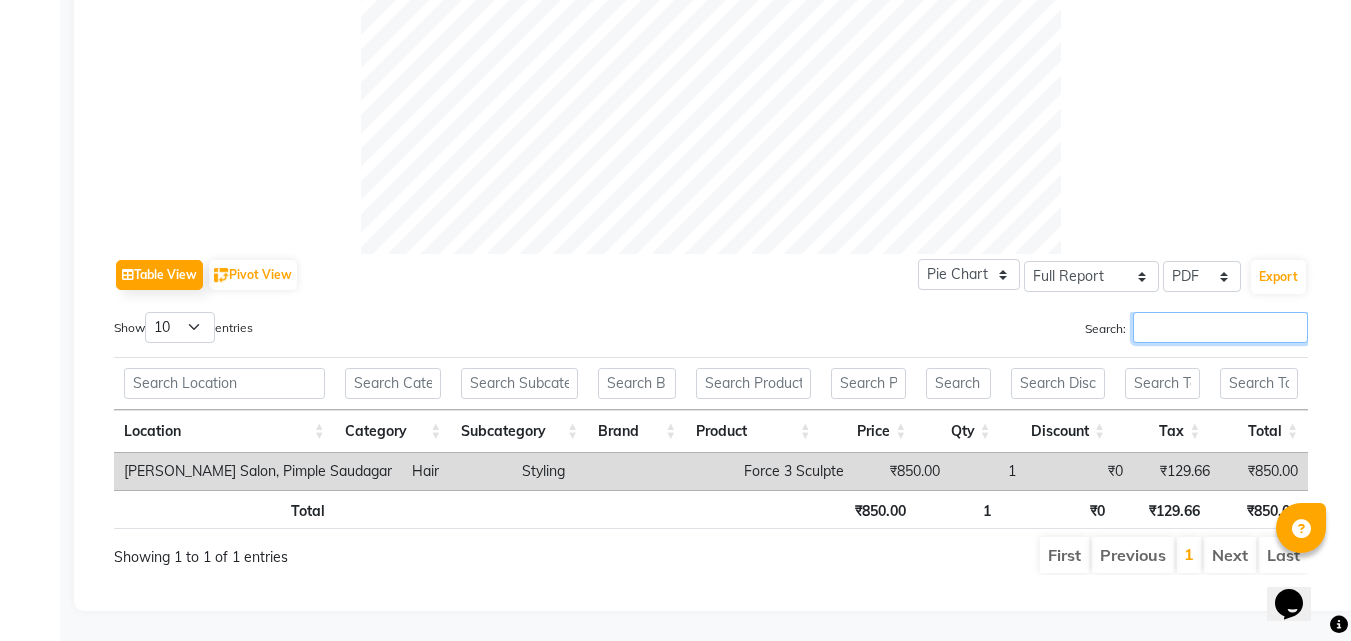 click on "Search:" at bounding box center (1220, 327) 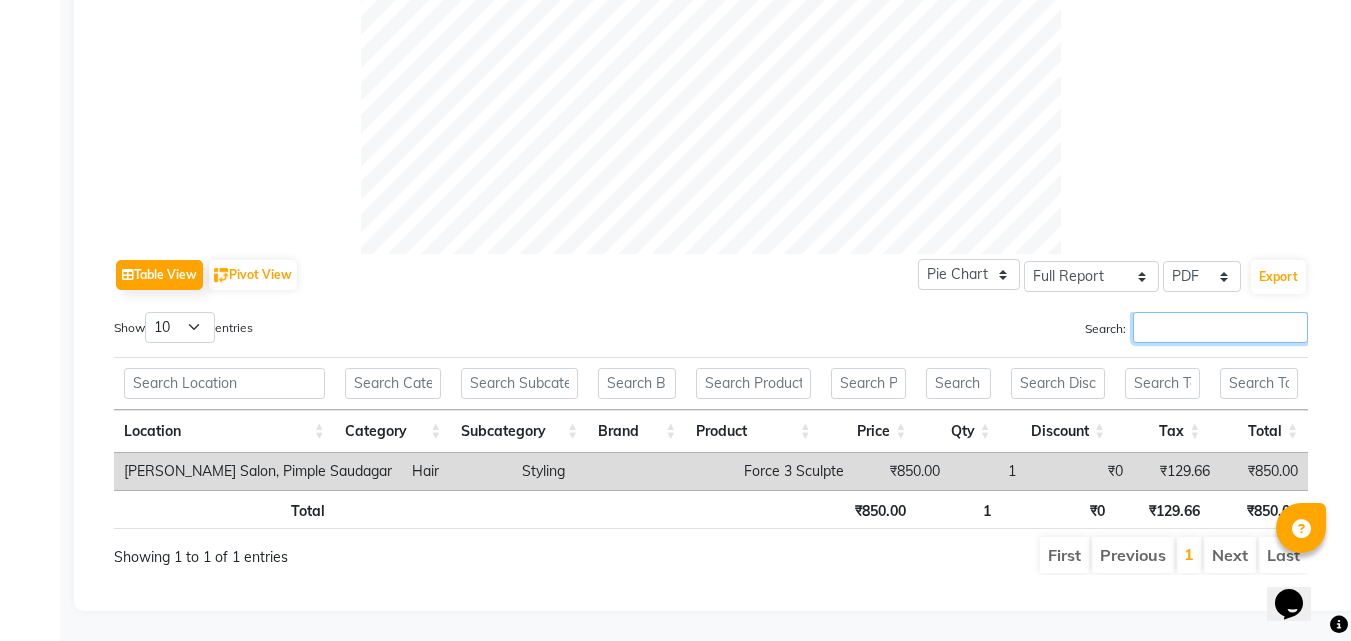 type on "v" 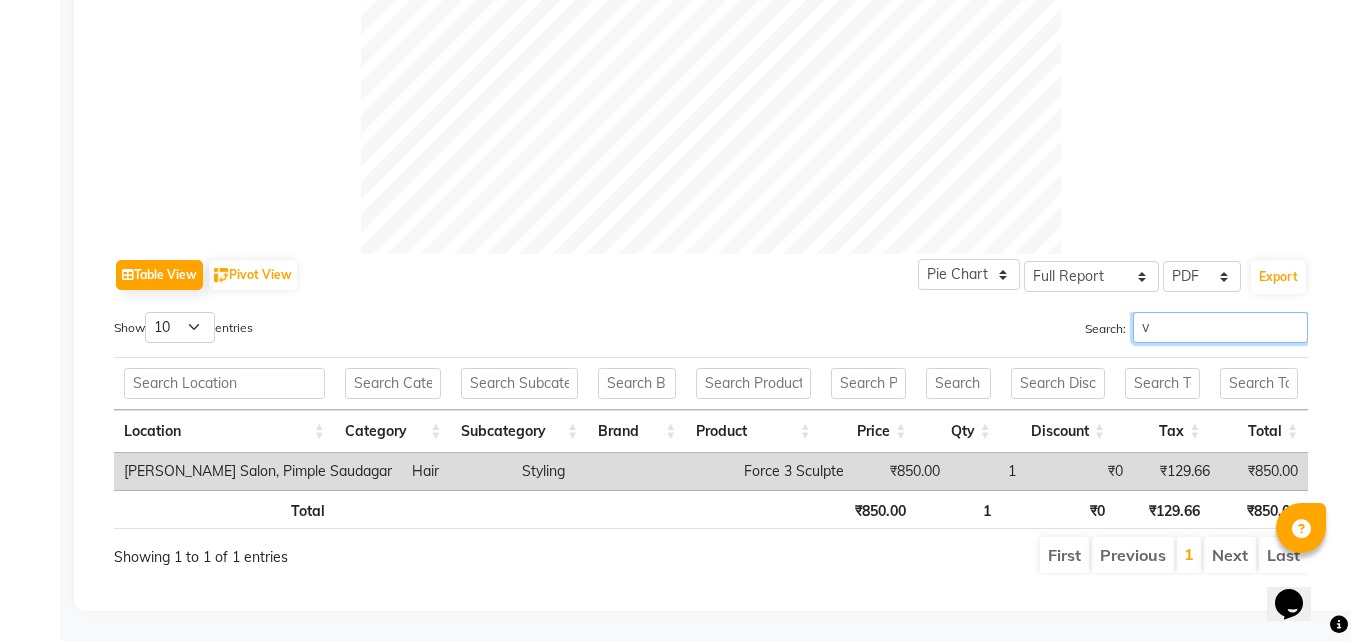 type 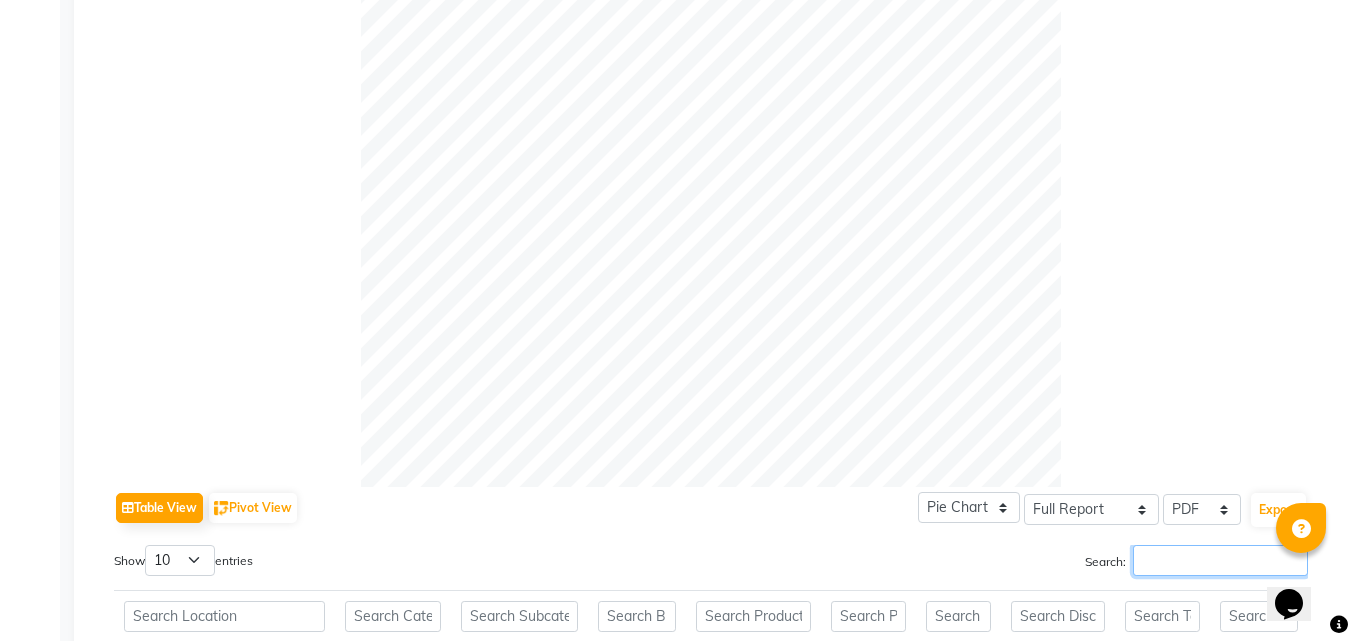 scroll, scrollTop: 0, scrollLeft: 0, axis: both 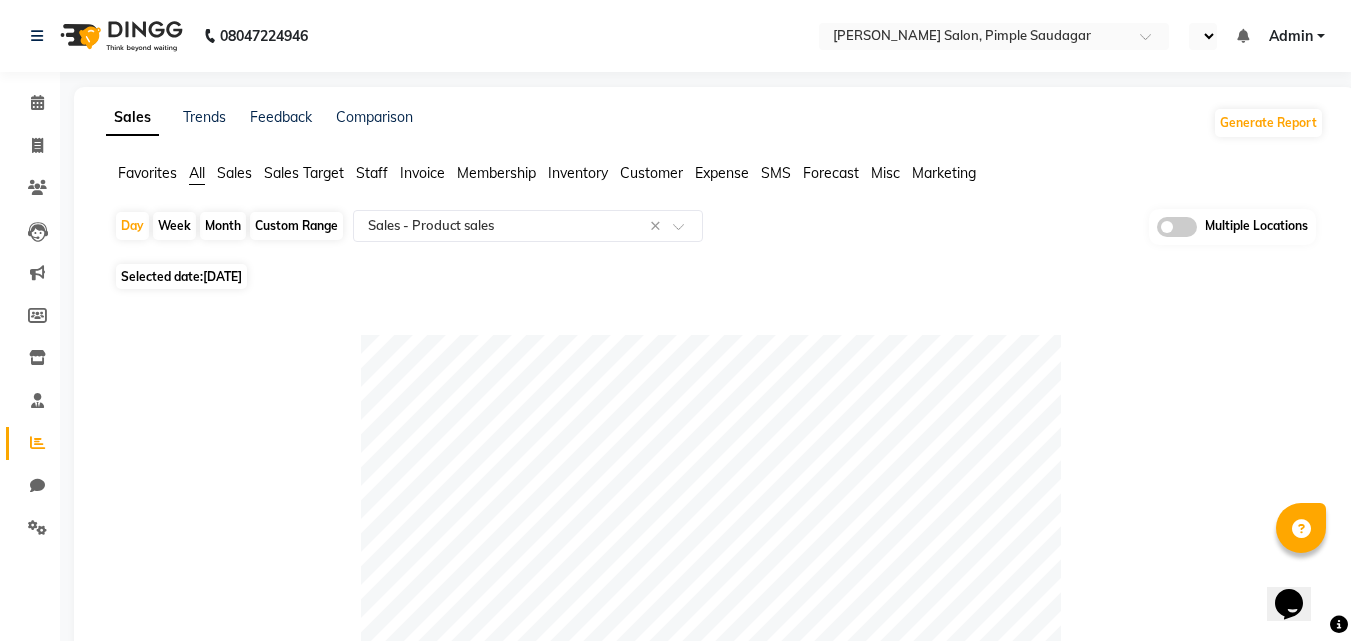 click on "Day   Week   Month   Custom Range  Select Report Type × Sales -  Product sales × Multiple Locations Selected date:  13-07-2025   Table View   Pivot View  Pie Chart Bar Chart Select Full Report Filtered Report Select CSV PDF  Export  Show  10 25 50 100  entries Search: Location Category Subcategory Brand Product Price Qty Discount Tax Total Location Category Subcategory Brand Product Price Qty Discount Tax Total Total ₹850.00 1 ₹0 ₹129.66 ₹850.00 Varad Salon, Pimple Saudagar Hair Styling Force 3 Sculpte  ₹850.00 1 ₹0 ₹129.66 ₹850.00 Total ₹850.00 1 ₹0 ₹129.66 ₹850.00 Showing 1 to 1 of 1 entries First Previous 1 Next Last ★ Mark as Favorite  Choose how you'd like to save "" report to favorites  Save to Personal Favorites:   Only you can see this report in your favorites tab. Share with Organization:   Everyone in your organization can see this report in their favorites tab.  Save to Favorites" 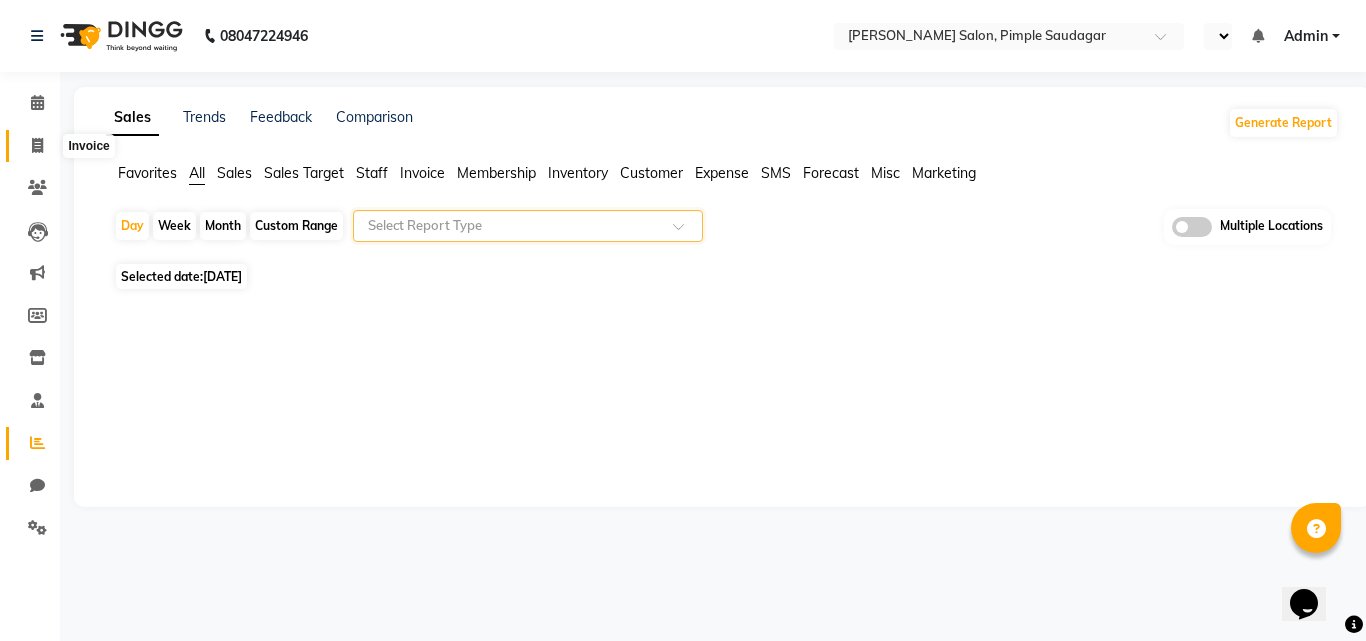 click 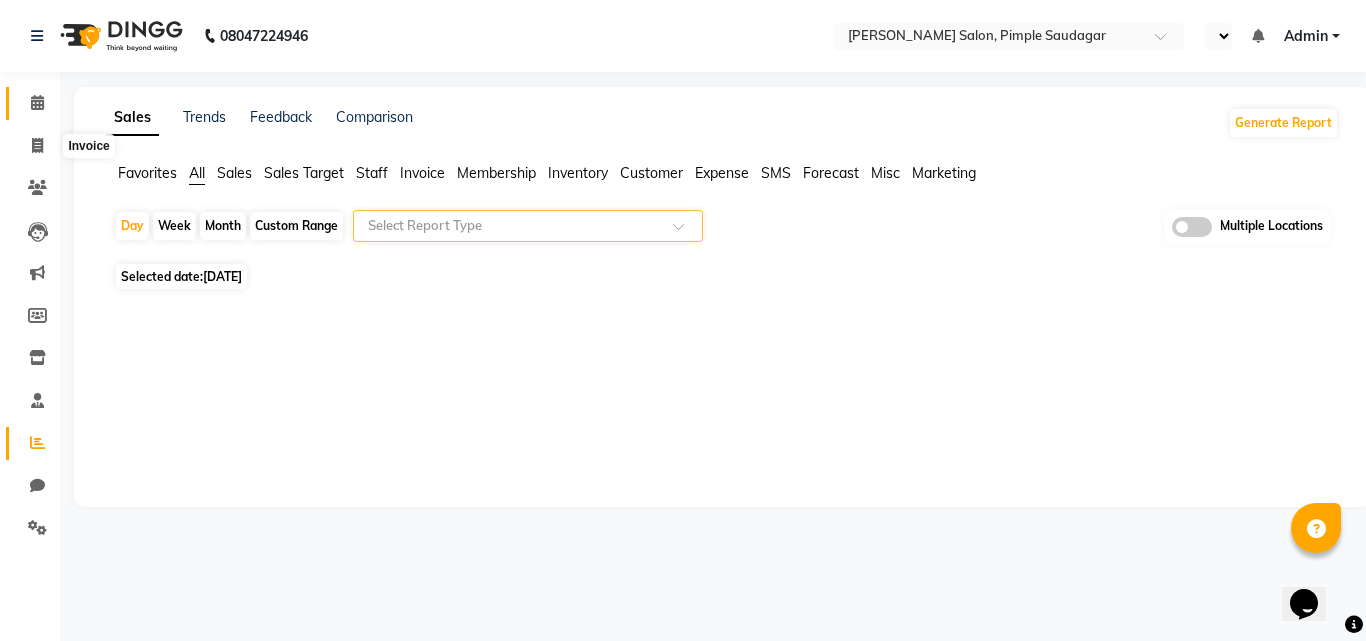 select on "service" 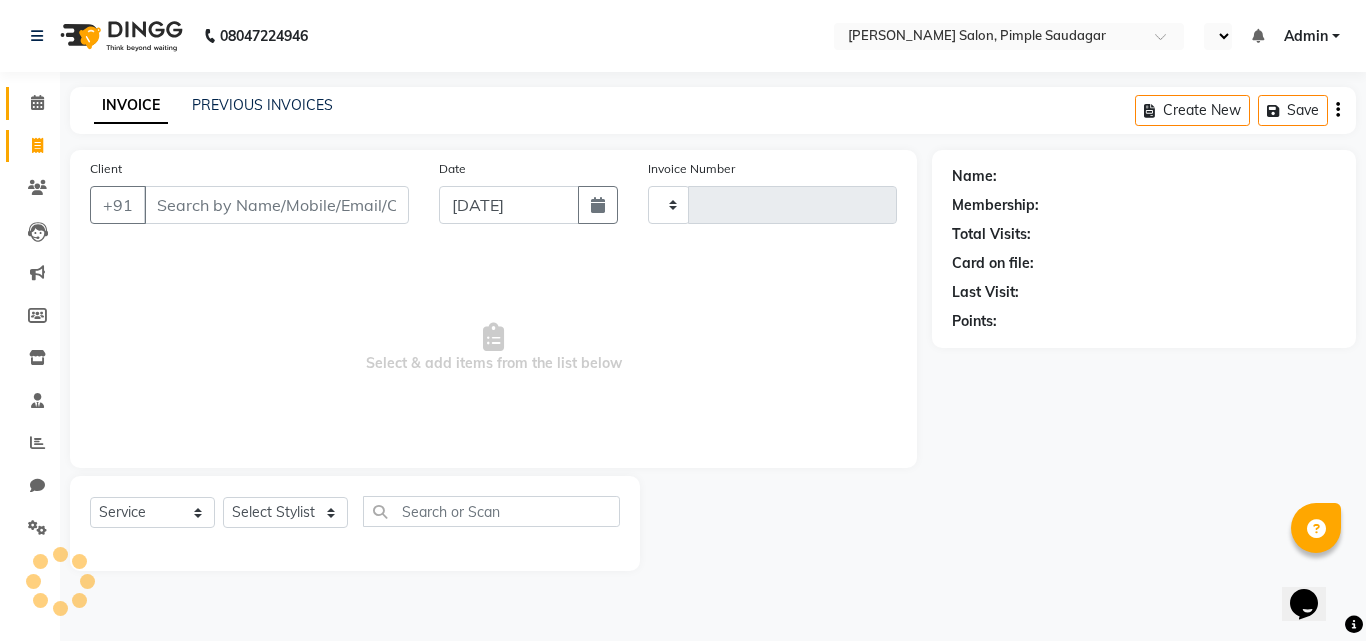 type on "0404" 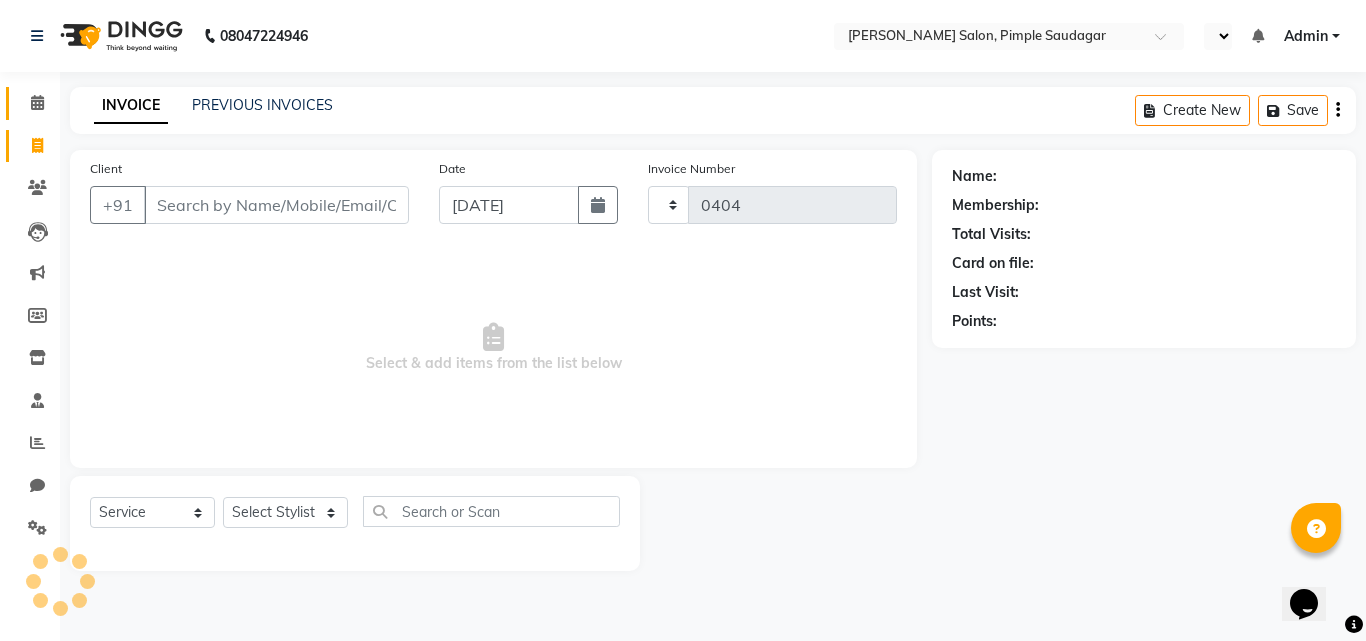 select on "7816" 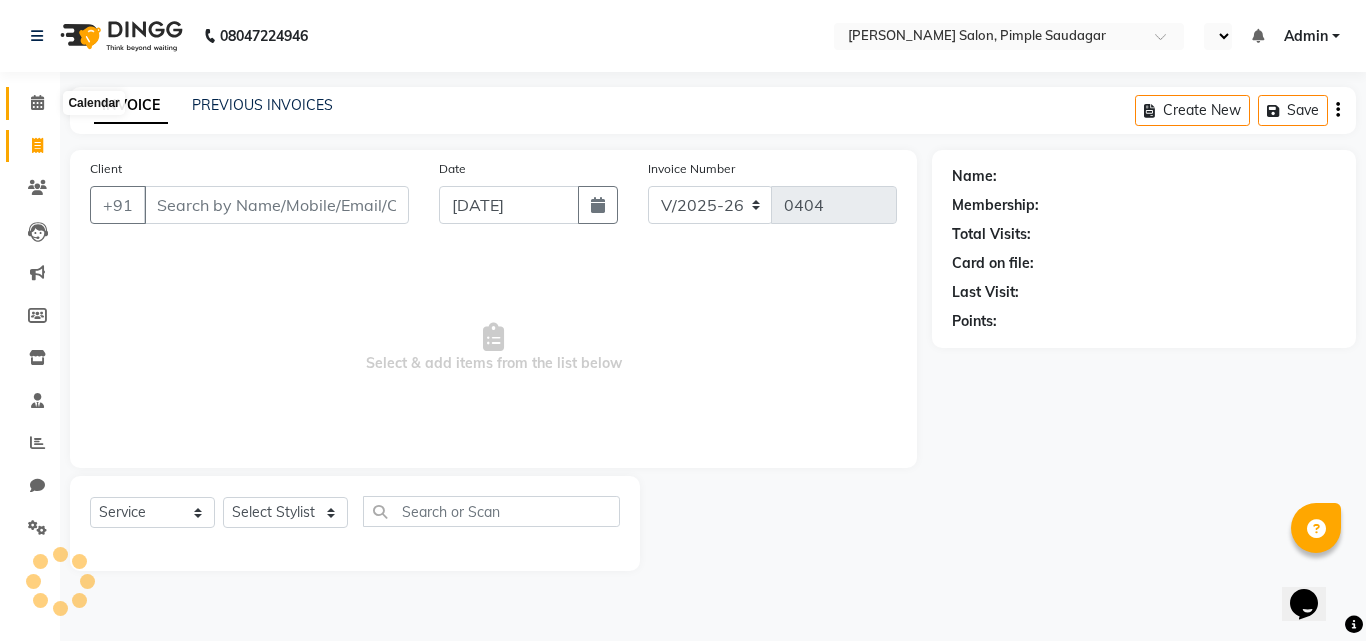 click 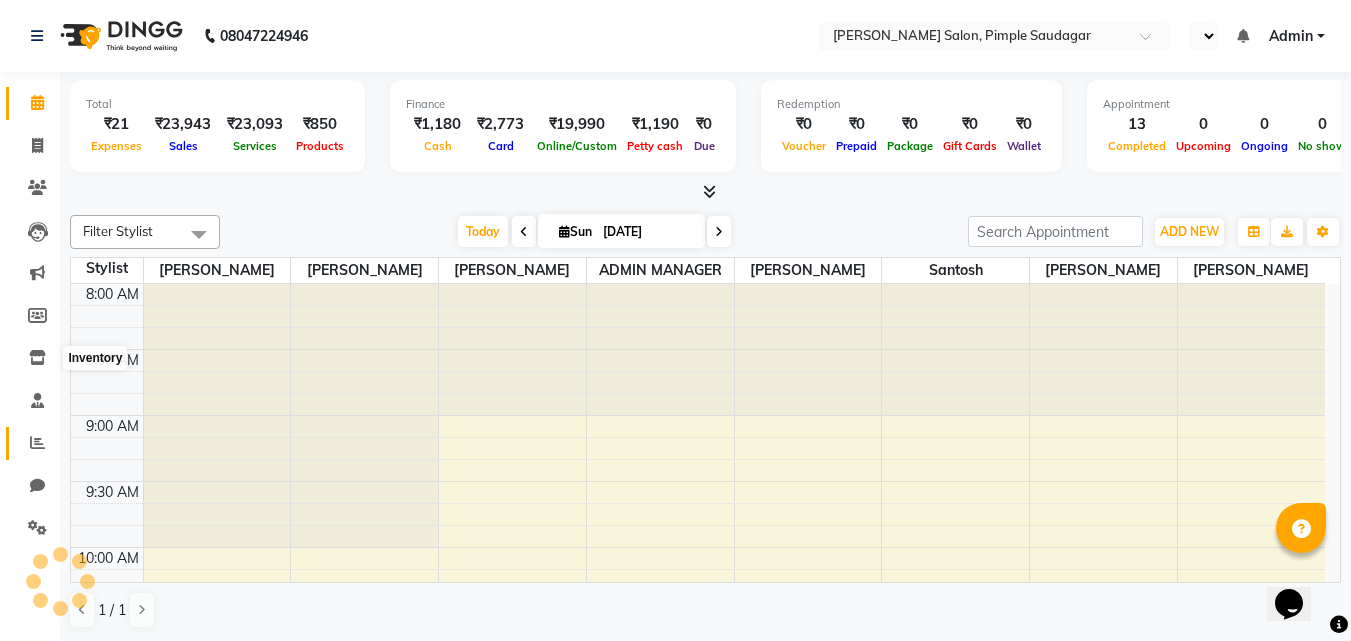 scroll, scrollTop: 0, scrollLeft: 0, axis: both 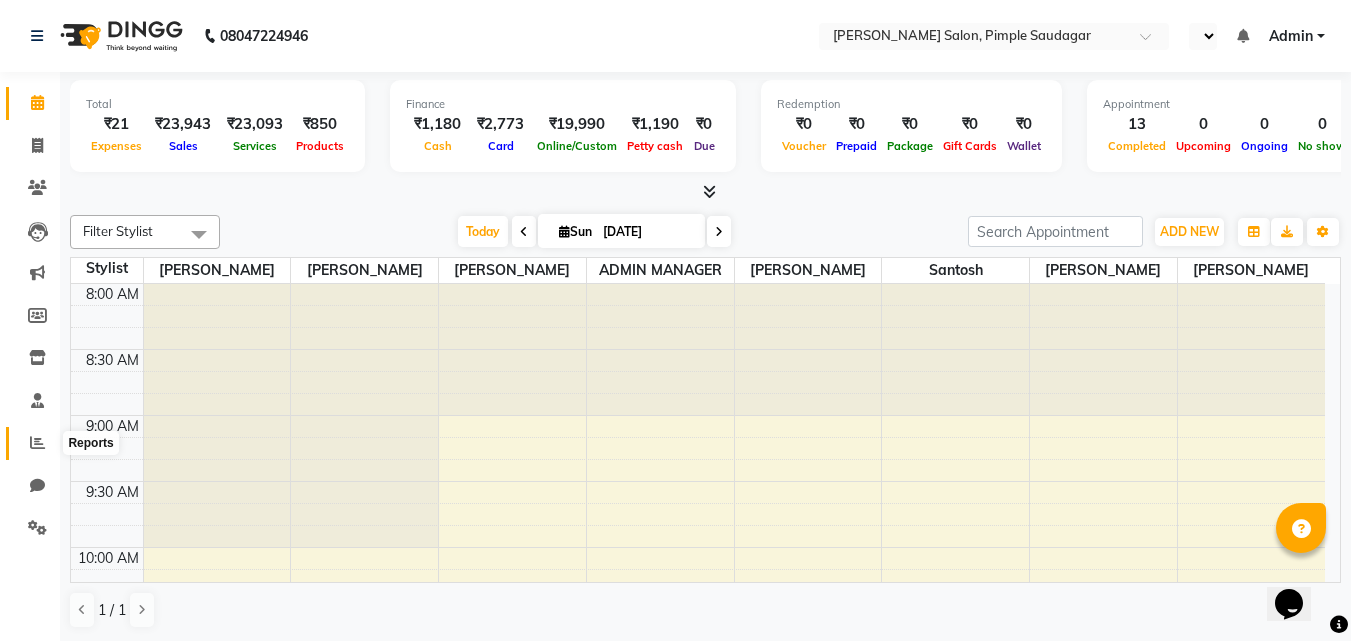 click 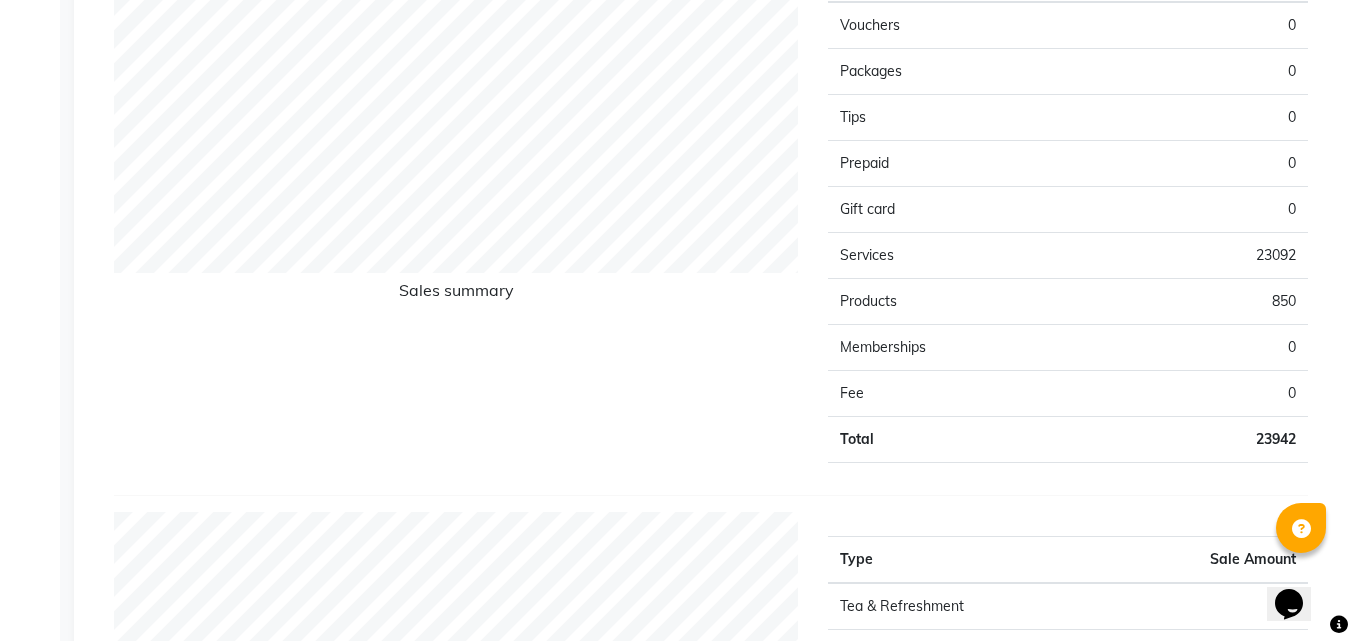 scroll, scrollTop: 1300, scrollLeft: 0, axis: vertical 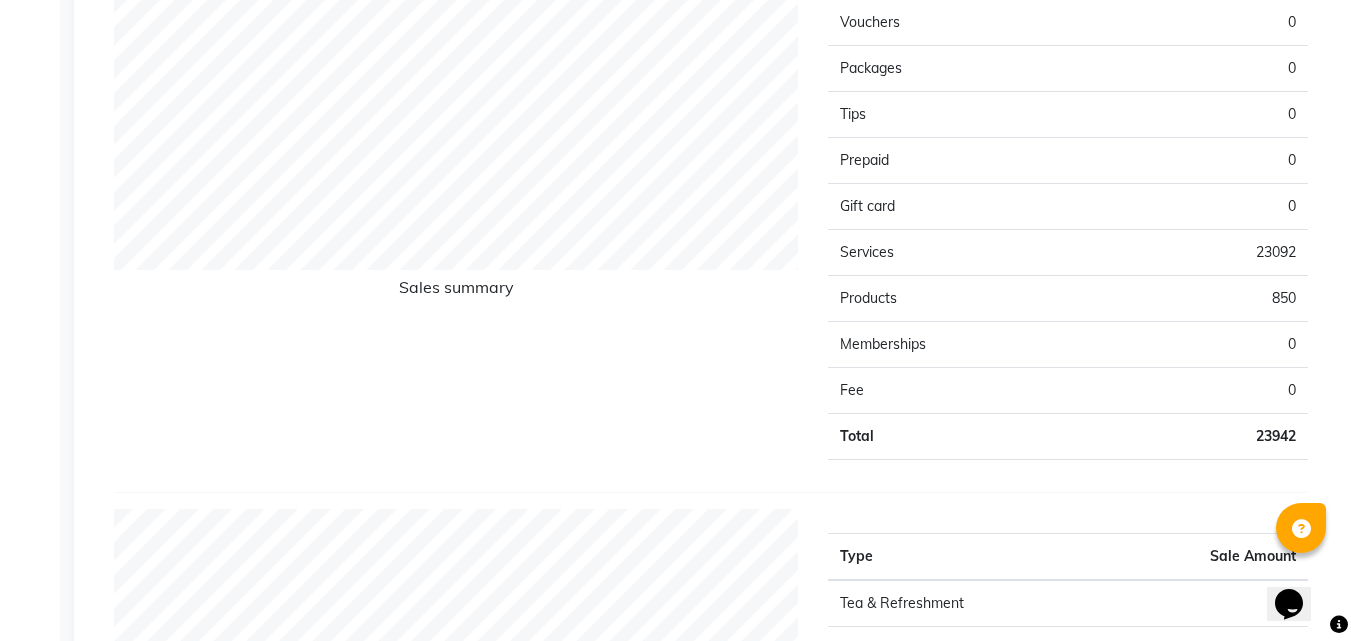 click on "850" 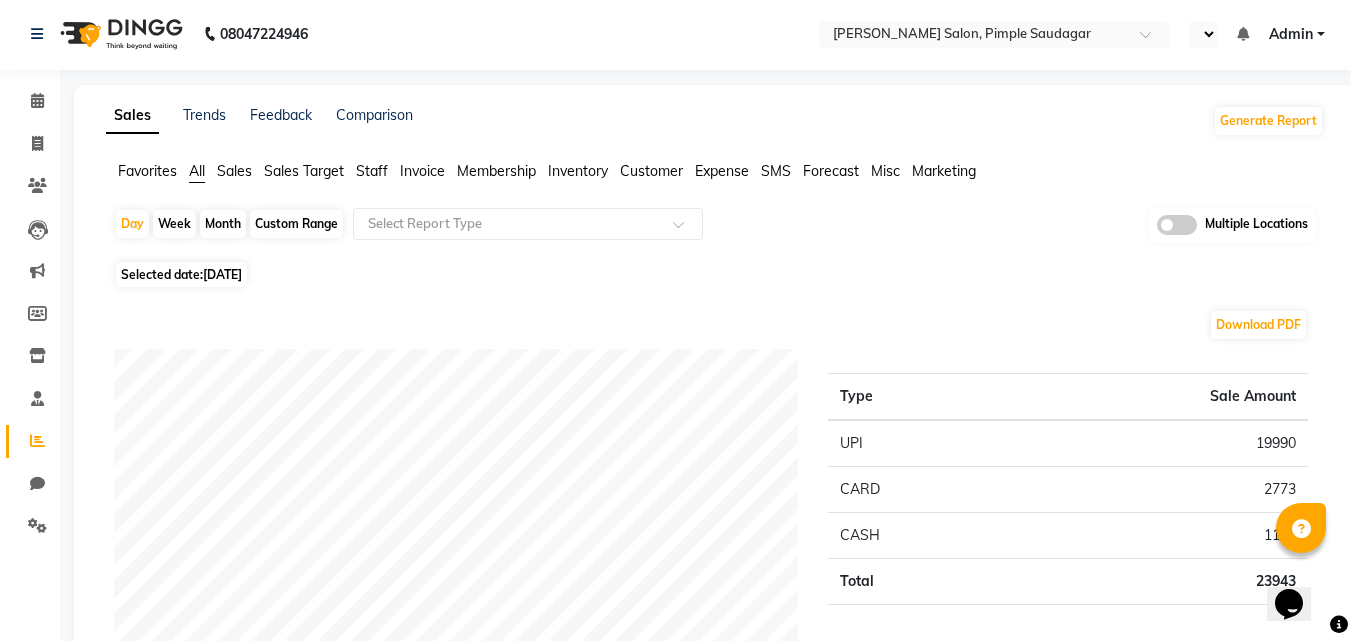 scroll, scrollTop: 0, scrollLeft: 0, axis: both 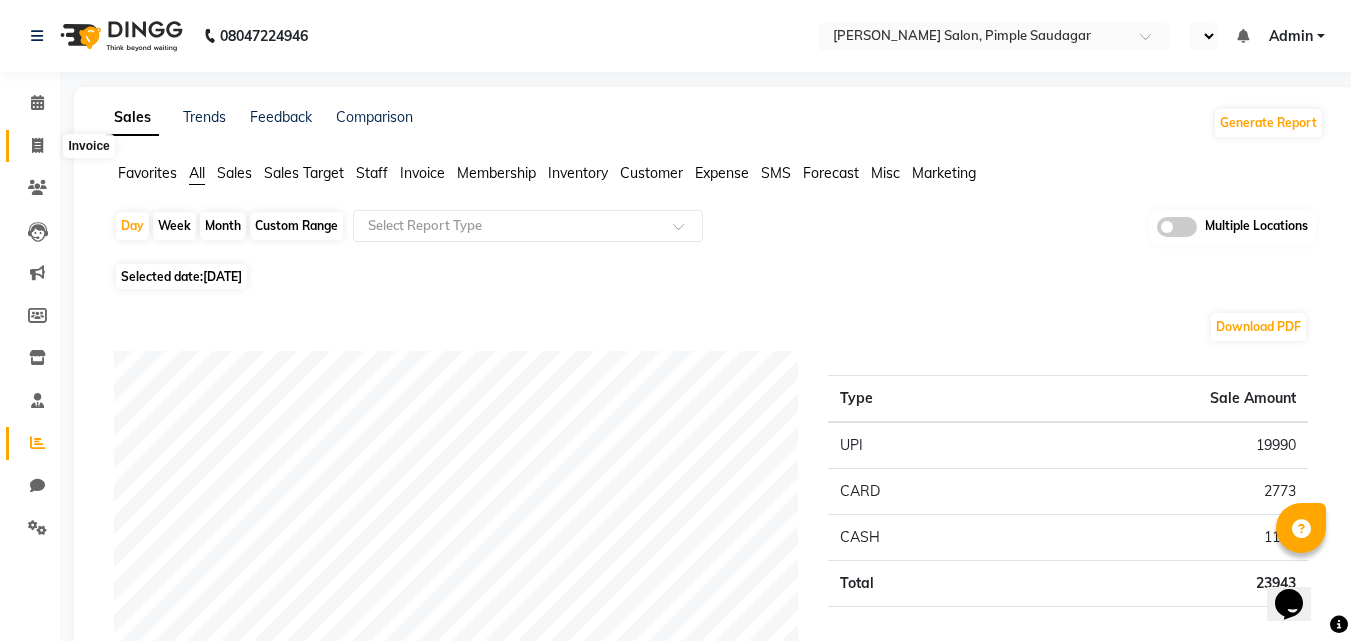 click 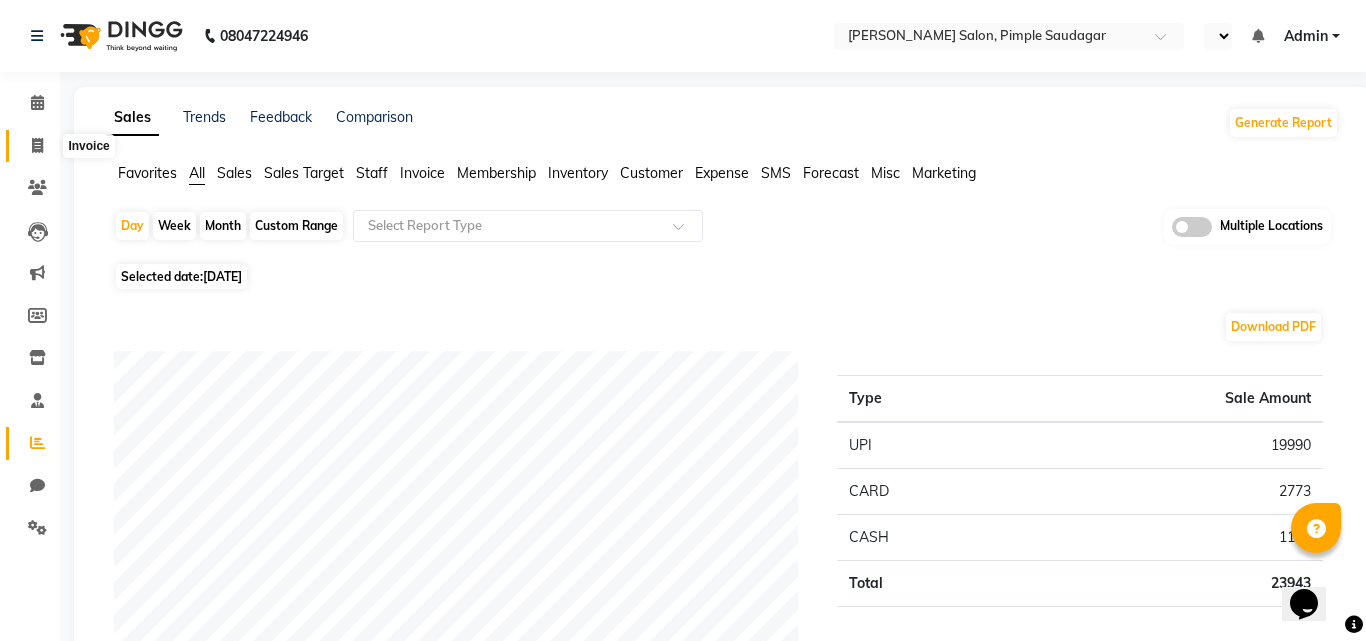 select on "7816" 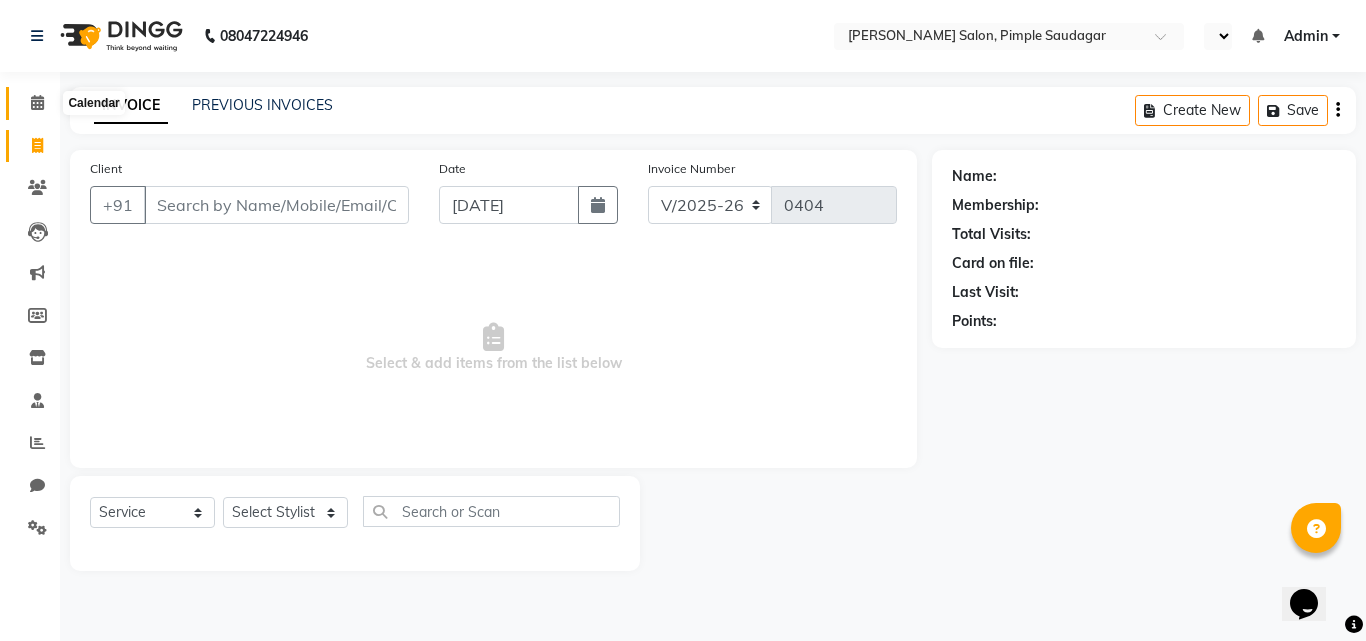 click 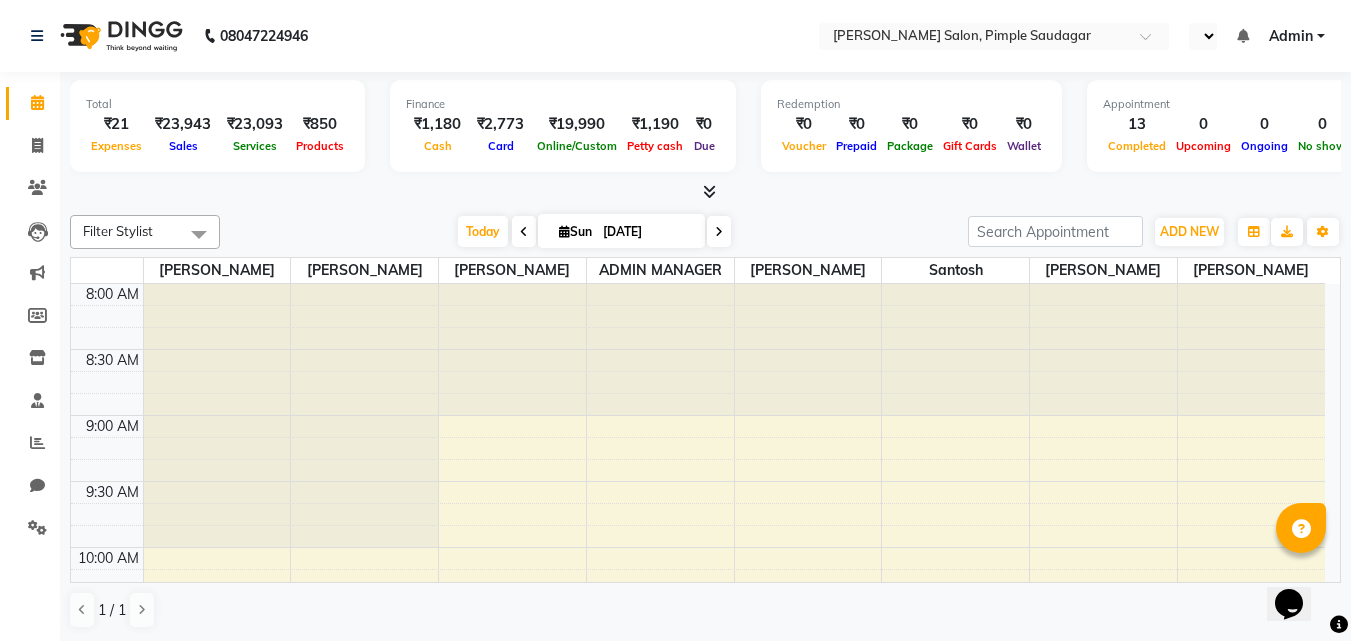 scroll, scrollTop: 0, scrollLeft: 0, axis: both 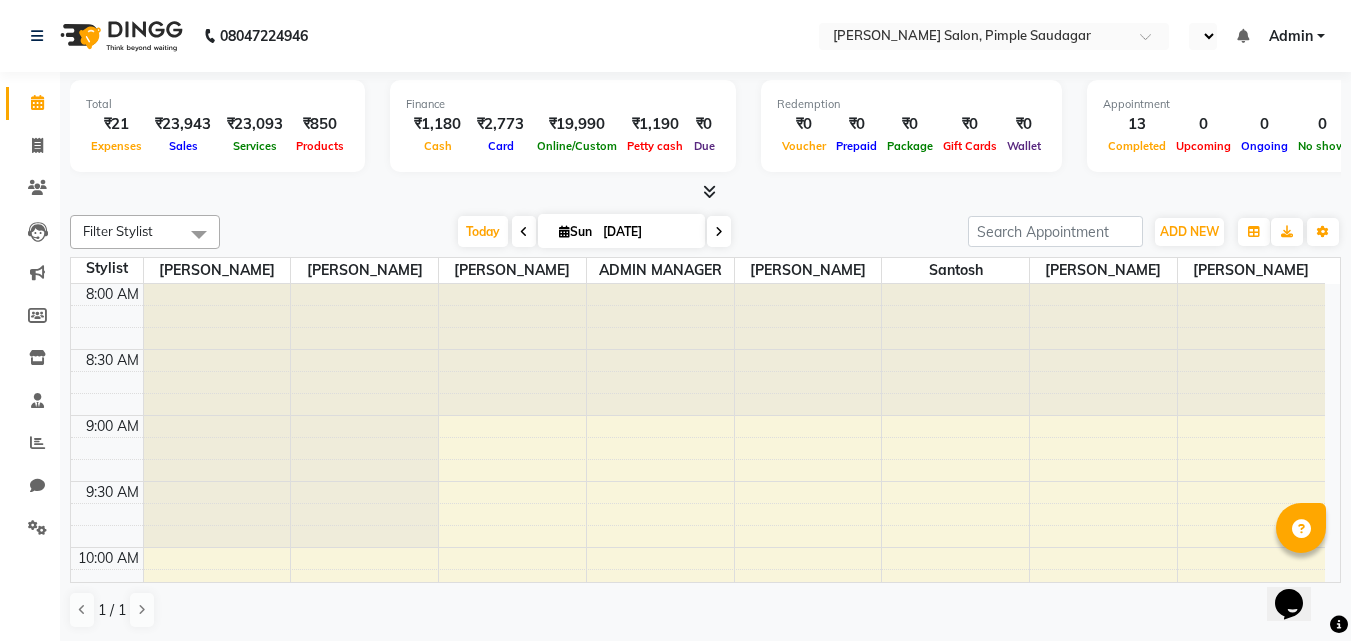 click at bounding box center (709, 191) 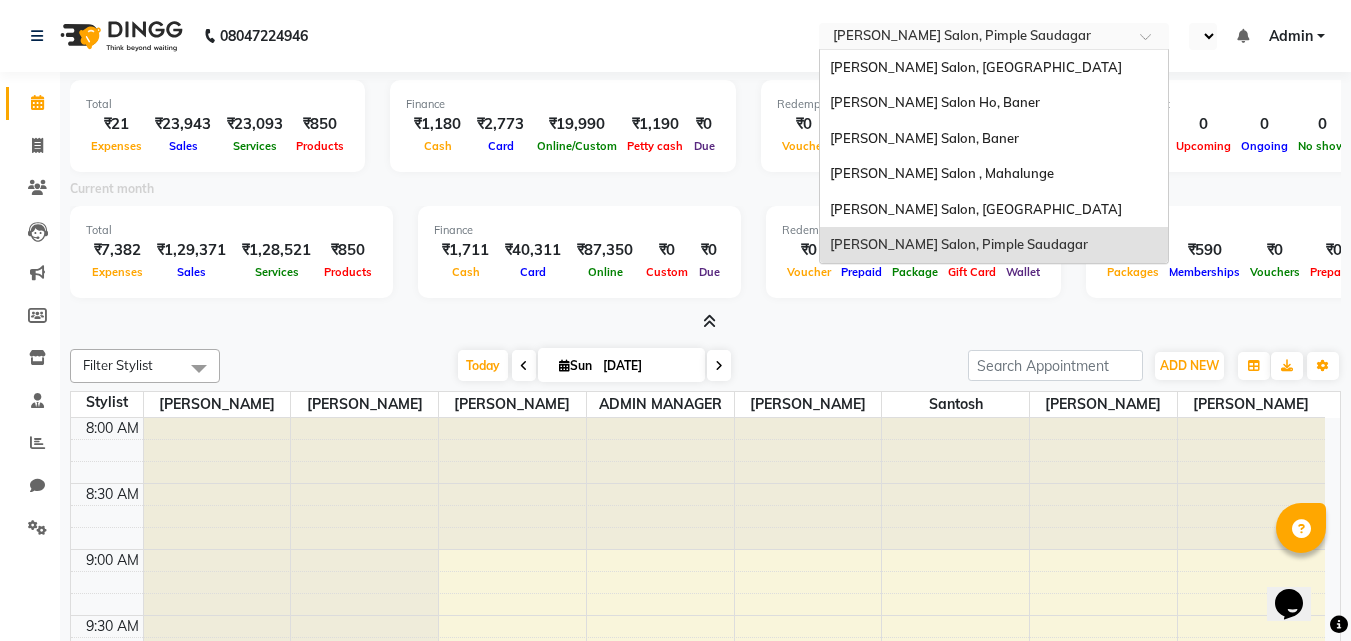 click at bounding box center [974, 38] 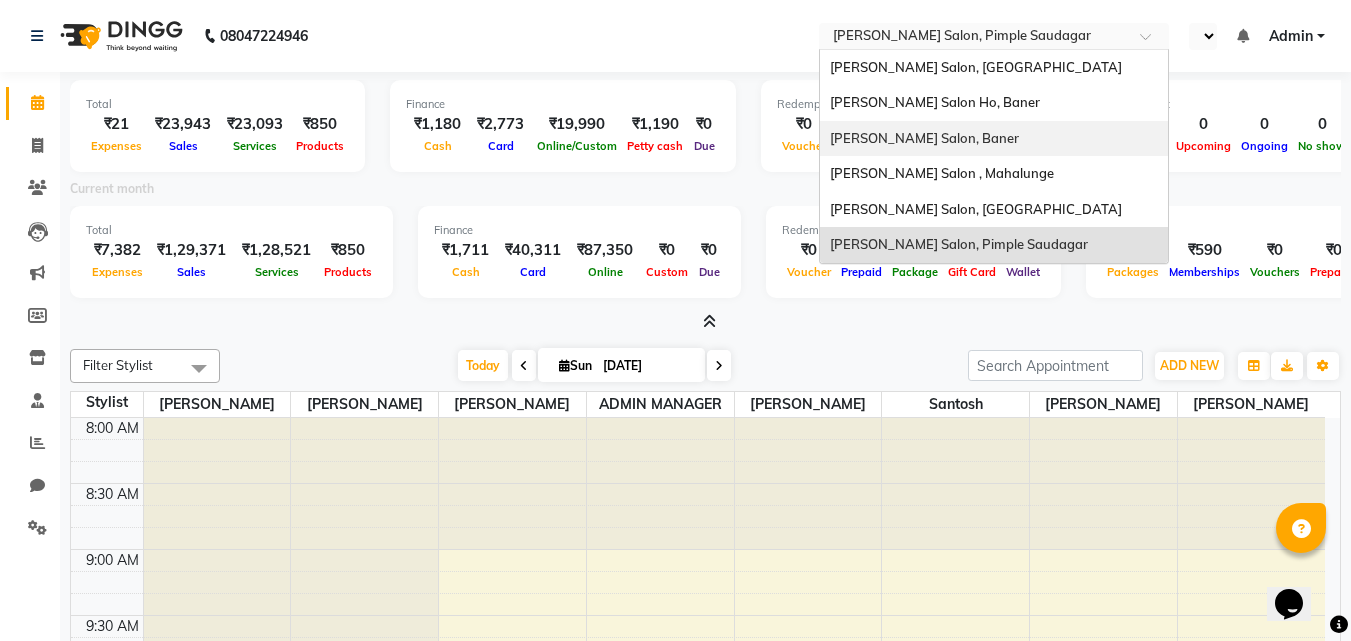 click on "Varad Salon, Baner" at bounding box center [924, 138] 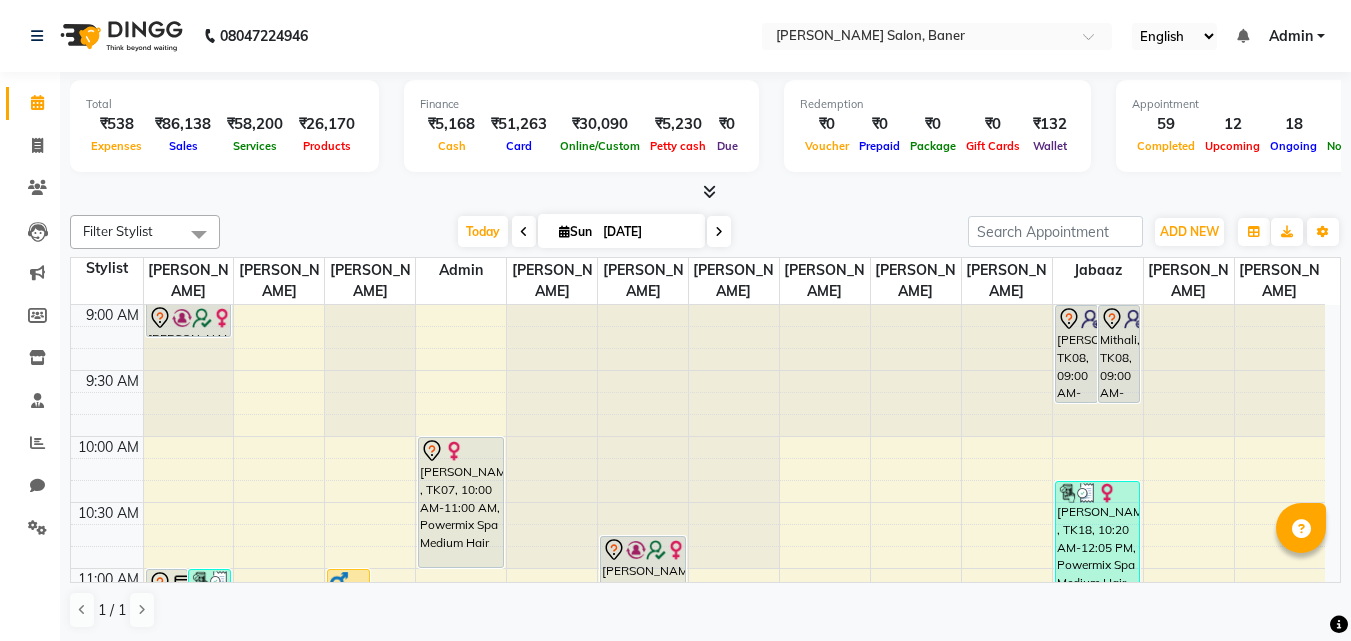 scroll, scrollTop: 0, scrollLeft: 0, axis: both 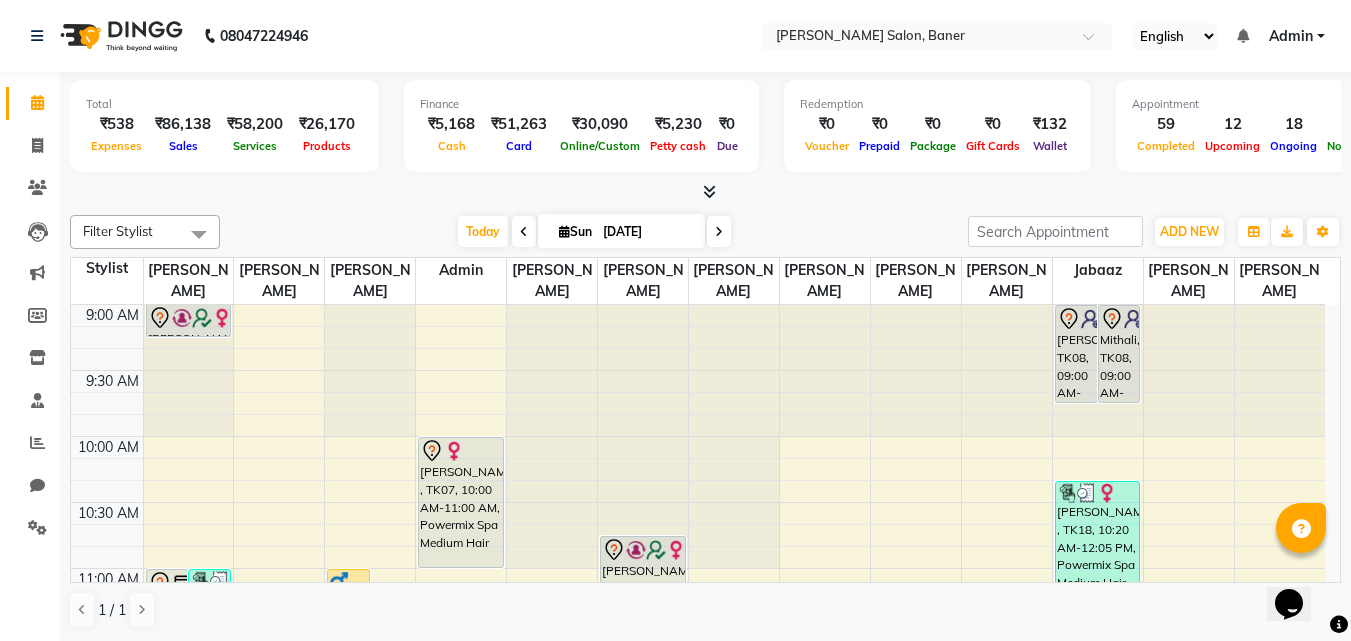 click at bounding box center [709, 191] 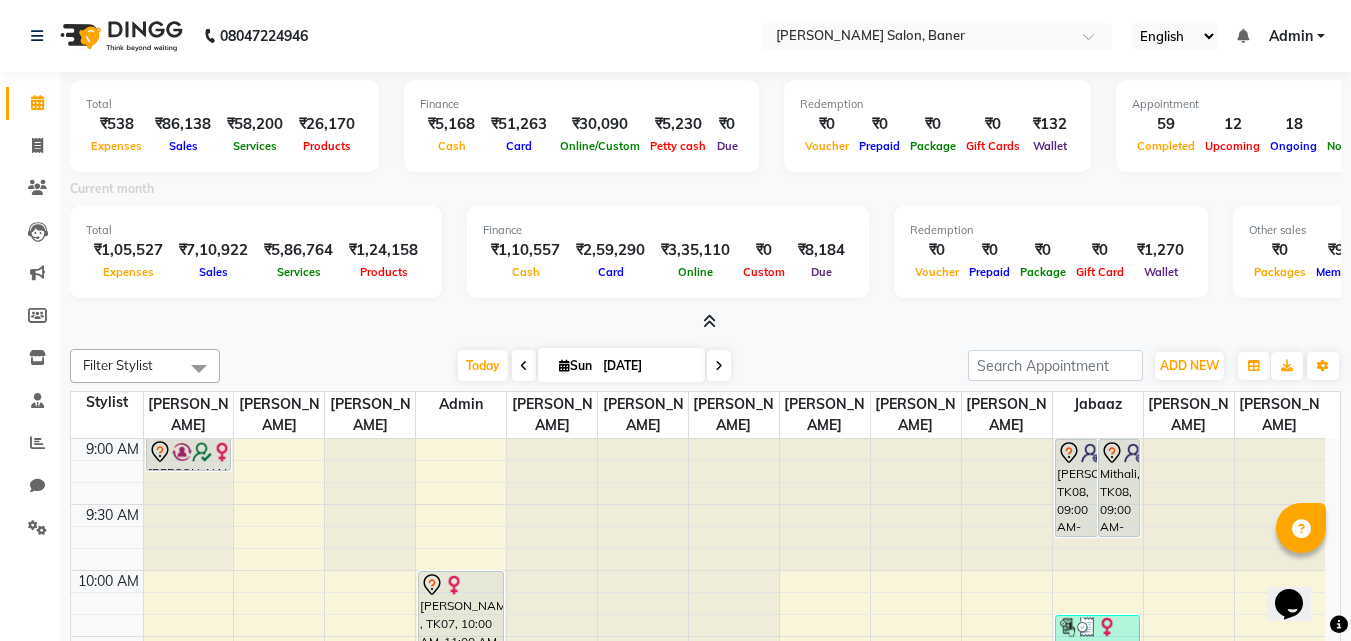 click at bounding box center [709, 321] 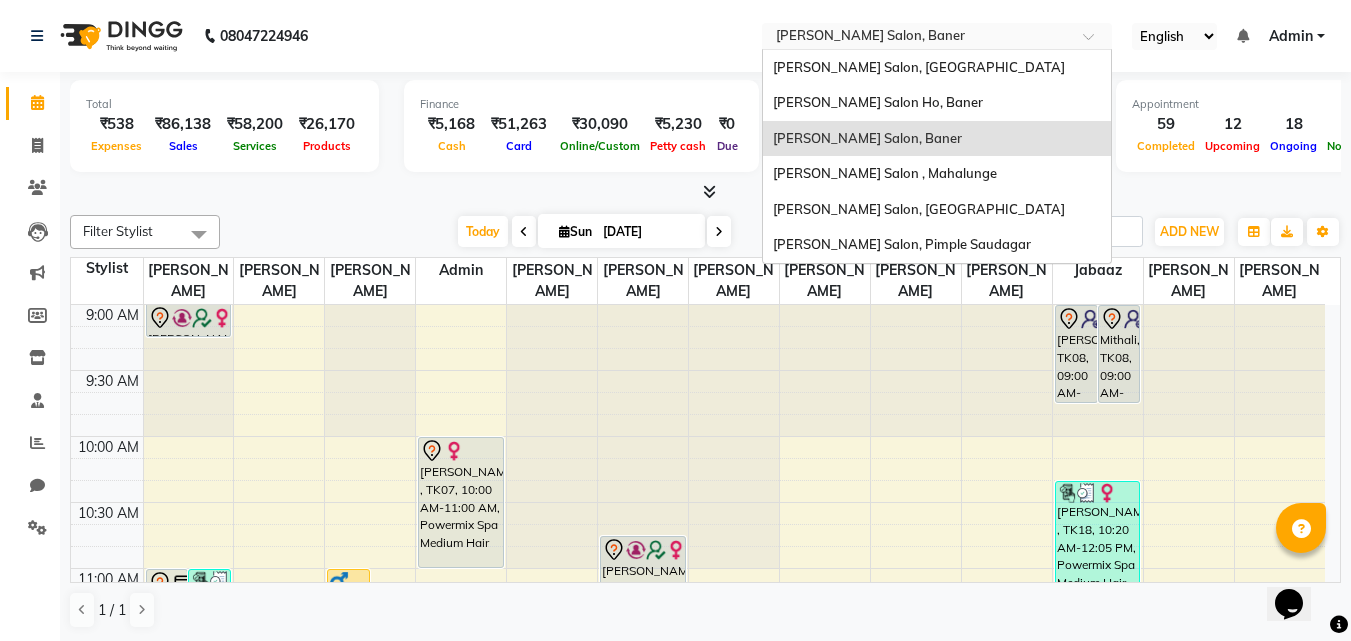 click at bounding box center [1095, 42] 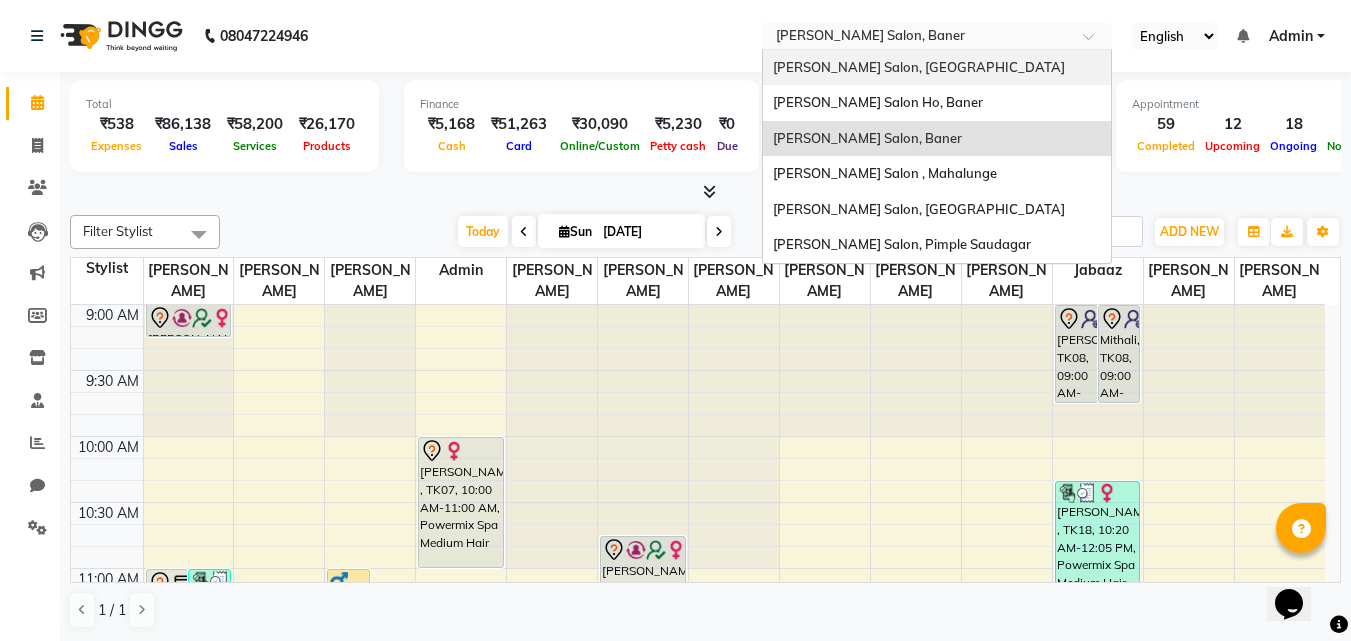 click on "[PERSON_NAME] Salon, [GEOGRAPHIC_DATA]" at bounding box center (919, 67) 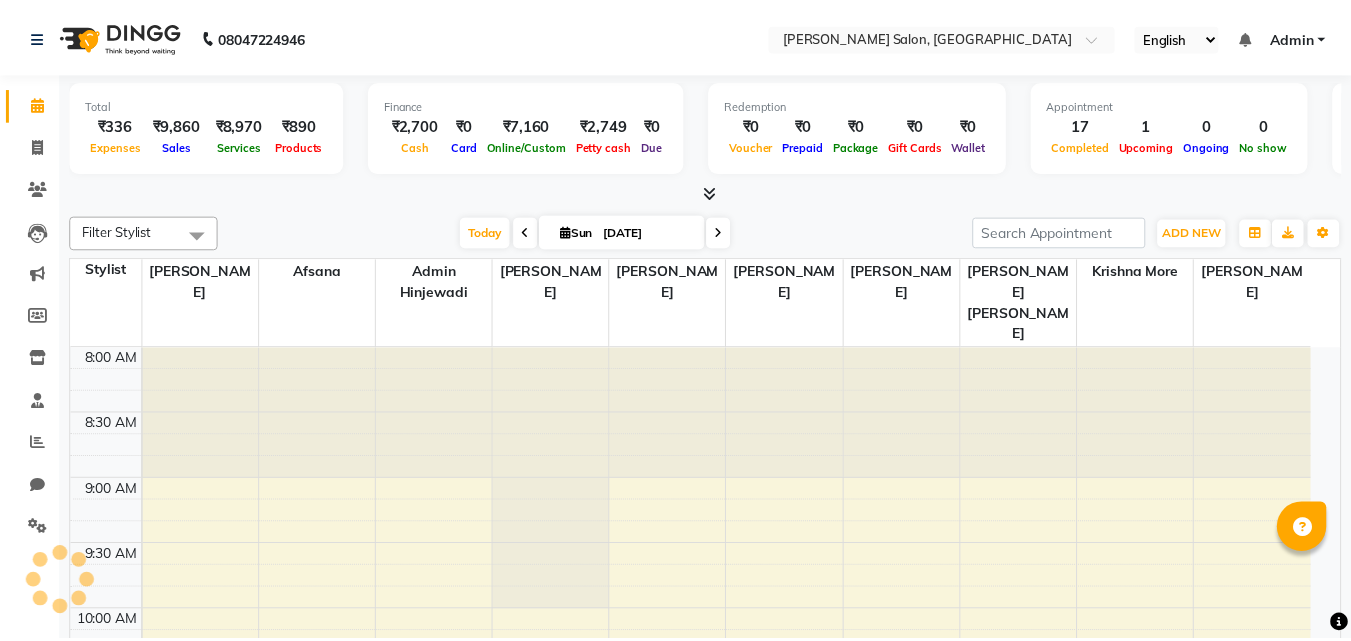 scroll, scrollTop: 0, scrollLeft: 0, axis: both 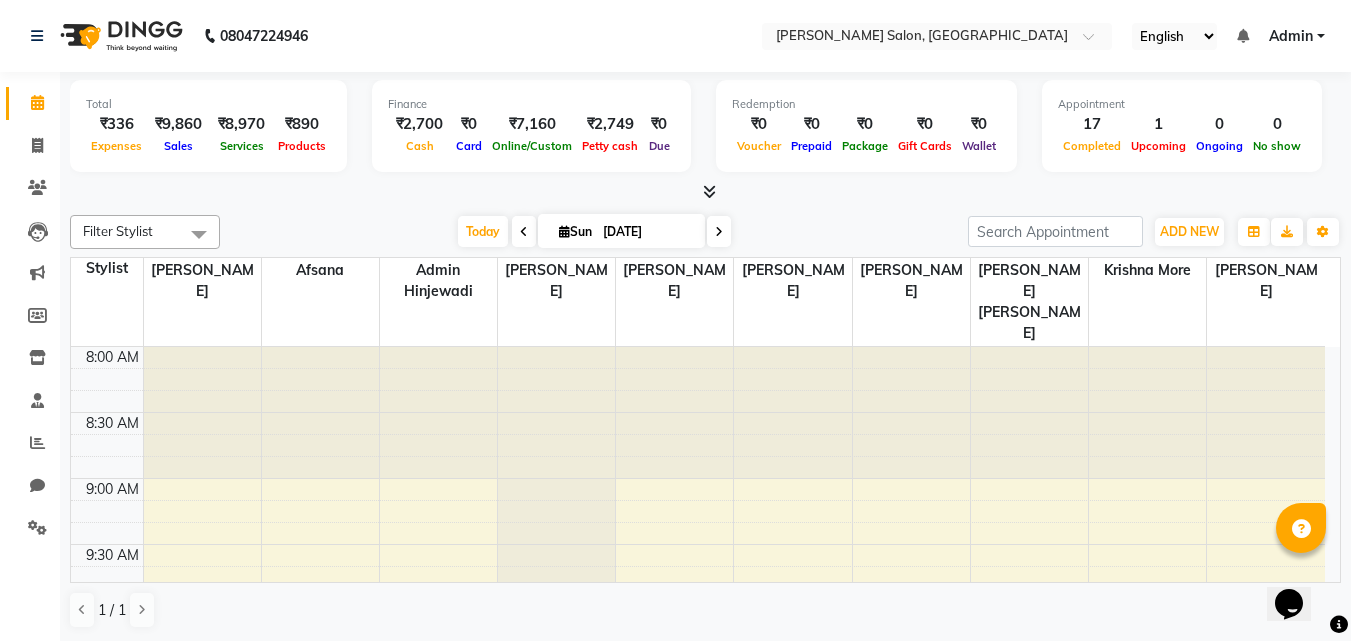 click at bounding box center (709, 191) 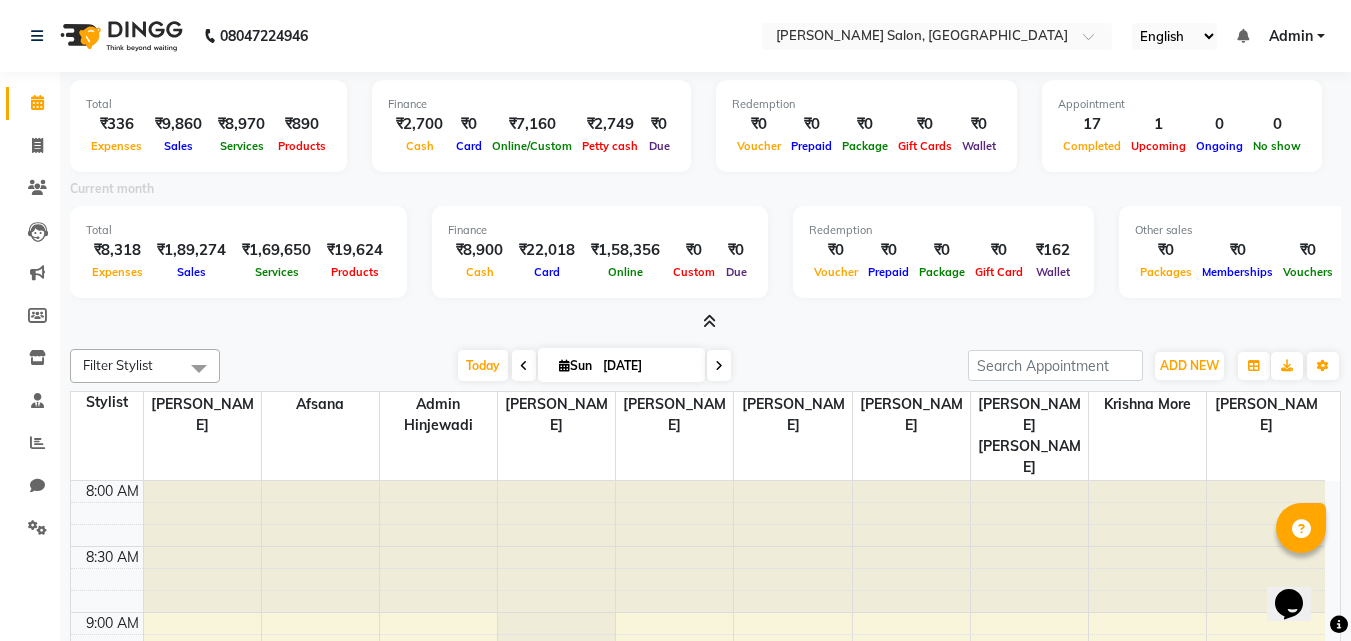 click at bounding box center (709, 321) 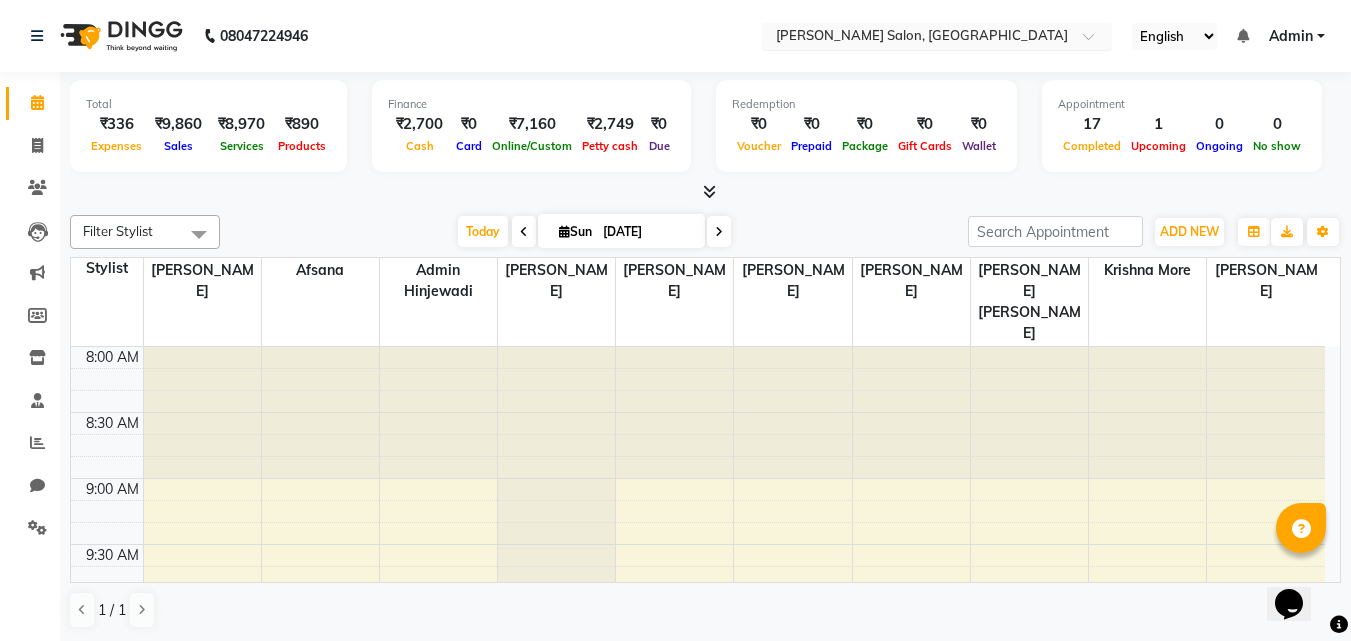 click at bounding box center (1095, 42) 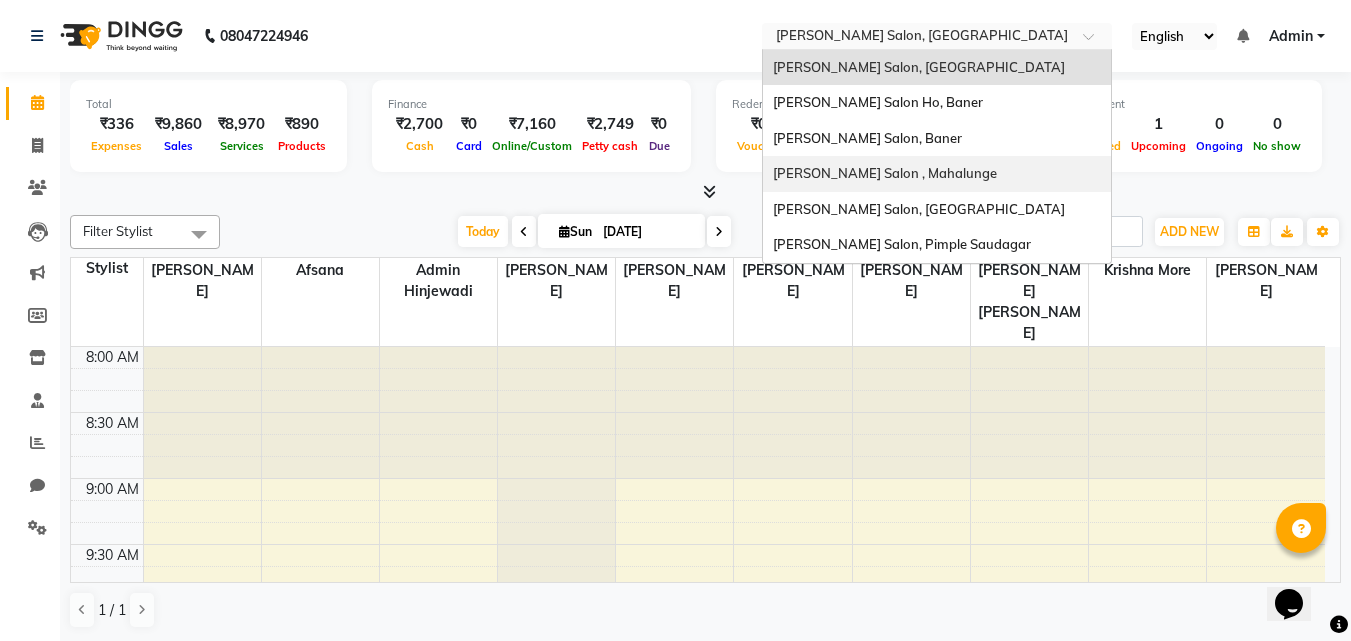click on "[PERSON_NAME] Salon , Mahalunge" at bounding box center [885, 173] 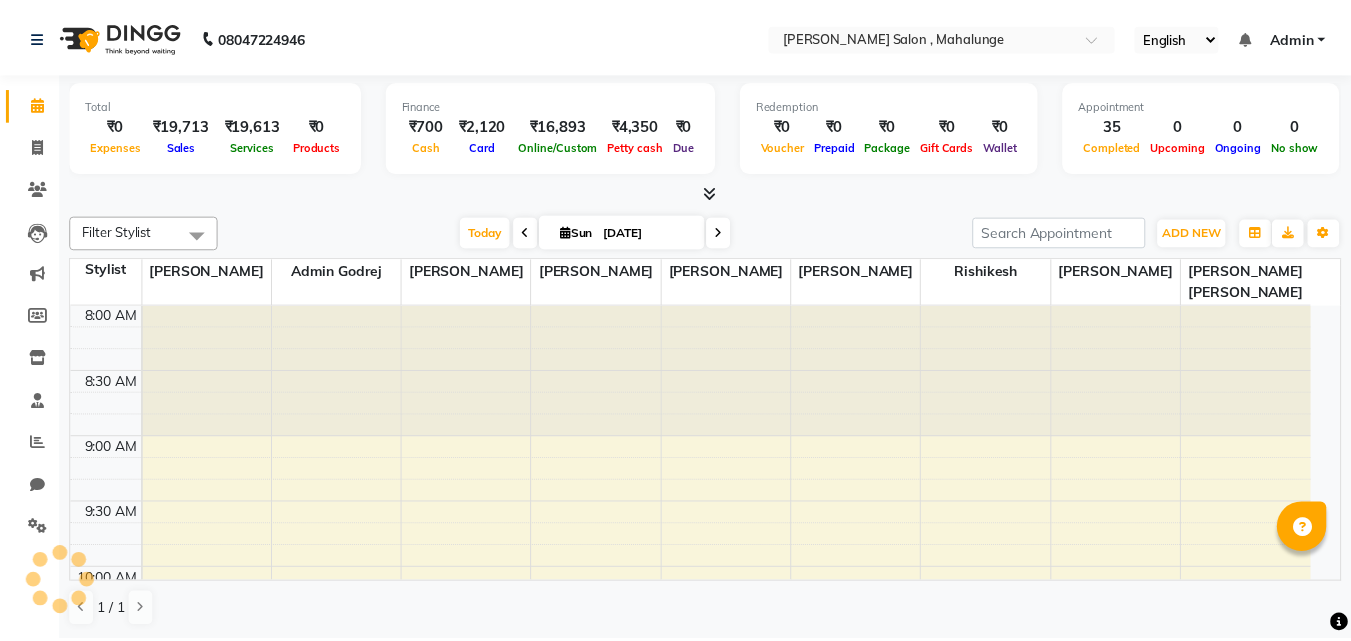 scroll, scrollTop: 0, scrollLeft: 0, axis: both 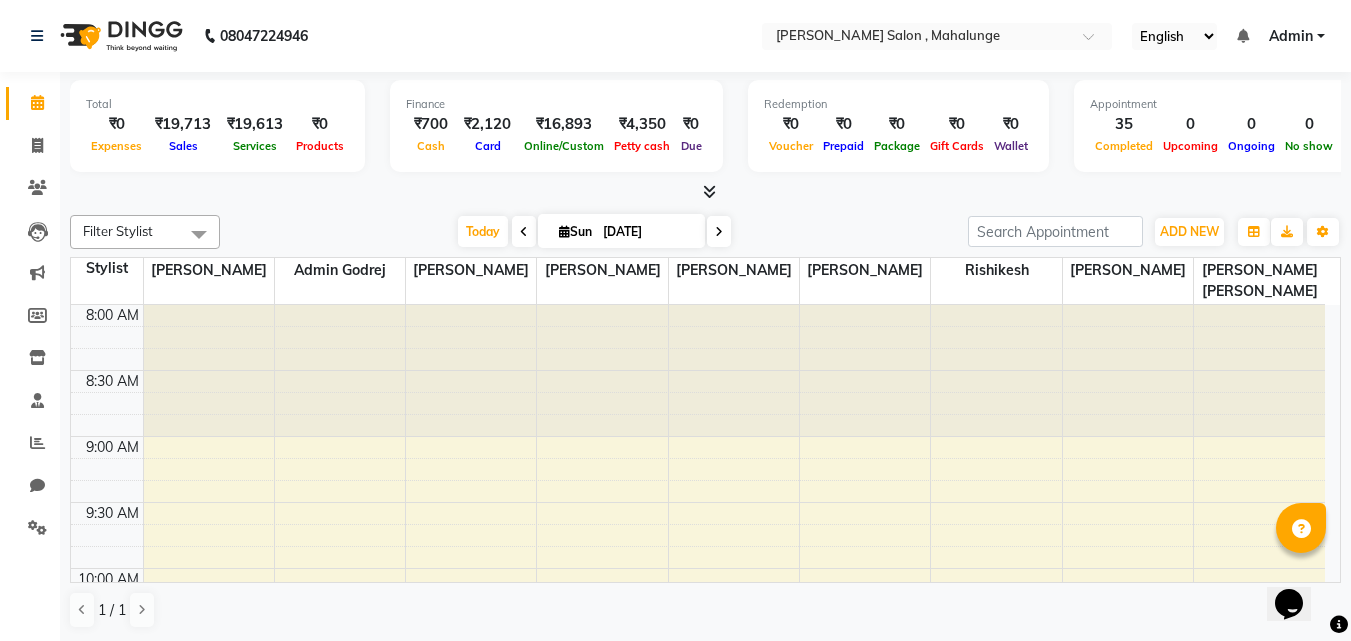 click at bounding box center [705, 192] 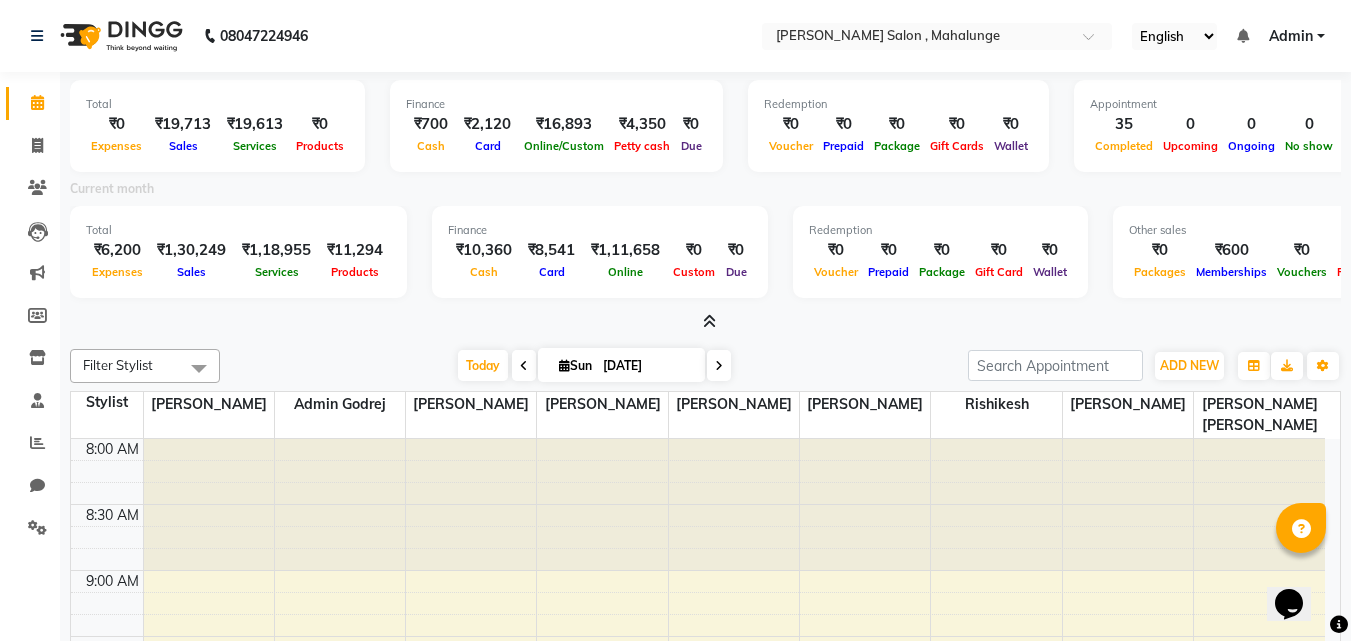 click at bounding box center (709, 321) 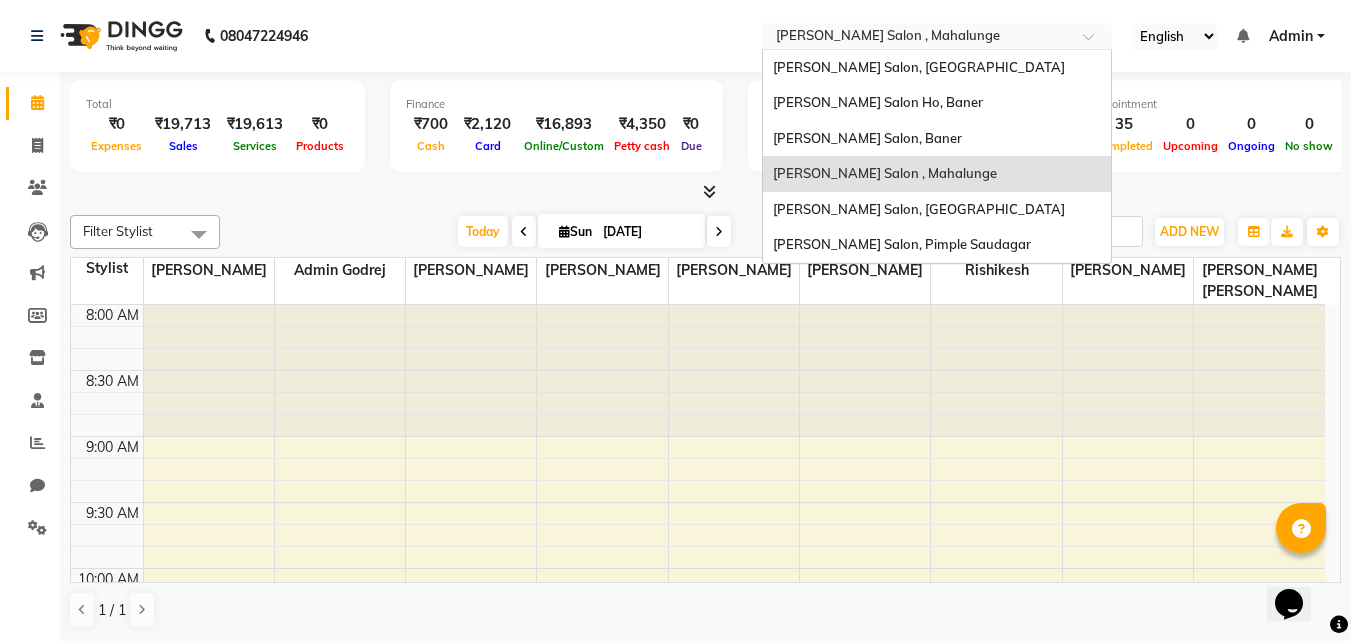 click at bounding box center [937, 38] 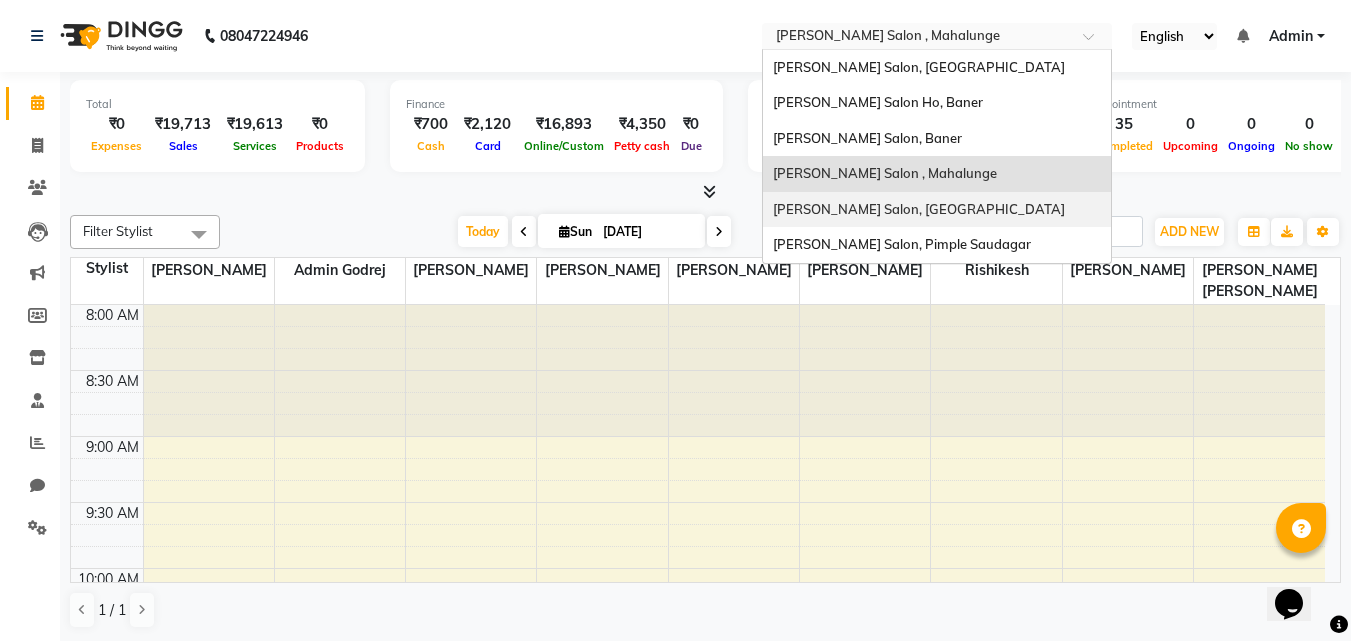 click on "[PERSON_NAME] Salon, [GEOGRAPHIC_DATA]" at bounding box center (937, 210) 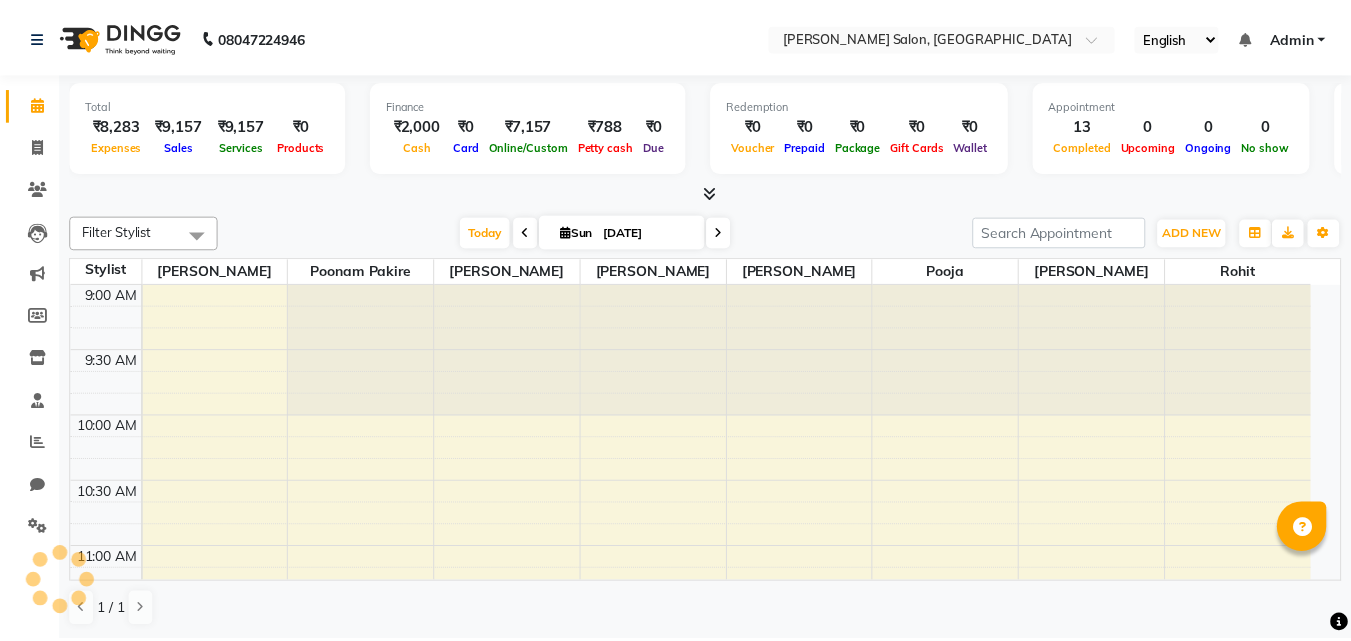 scroll, scrollTop: 0, scrollLeft: 0, axis: both 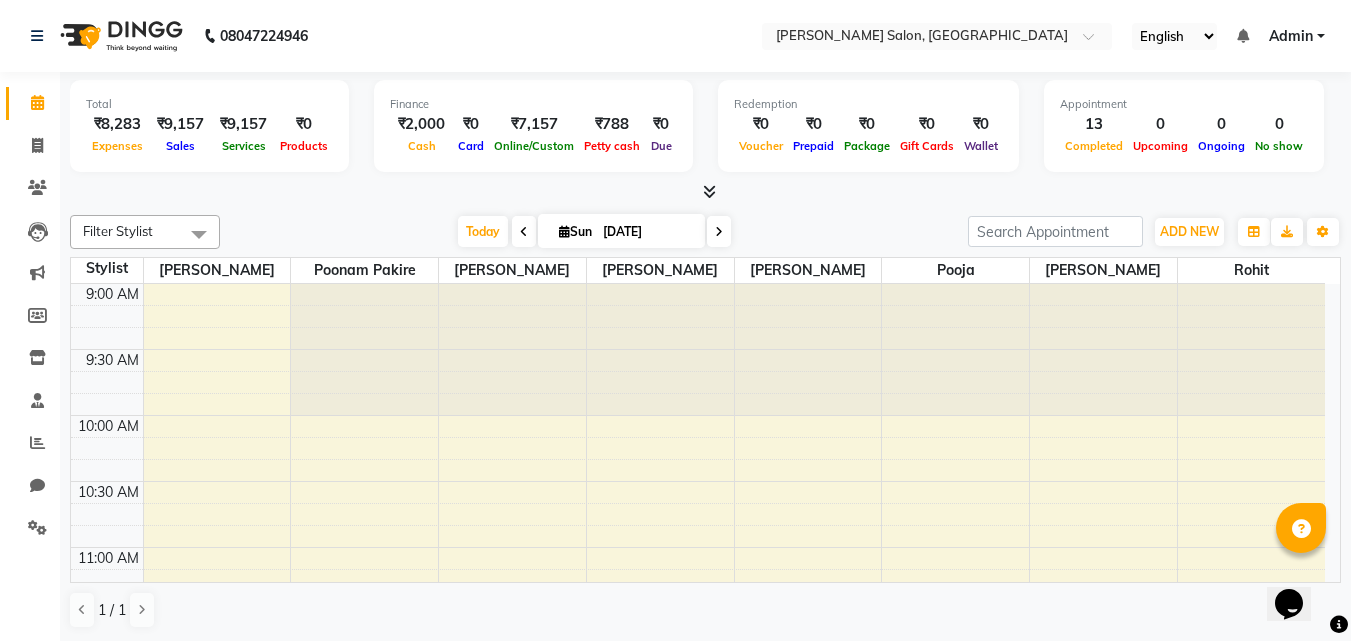 click at bounding box center (709, 191) 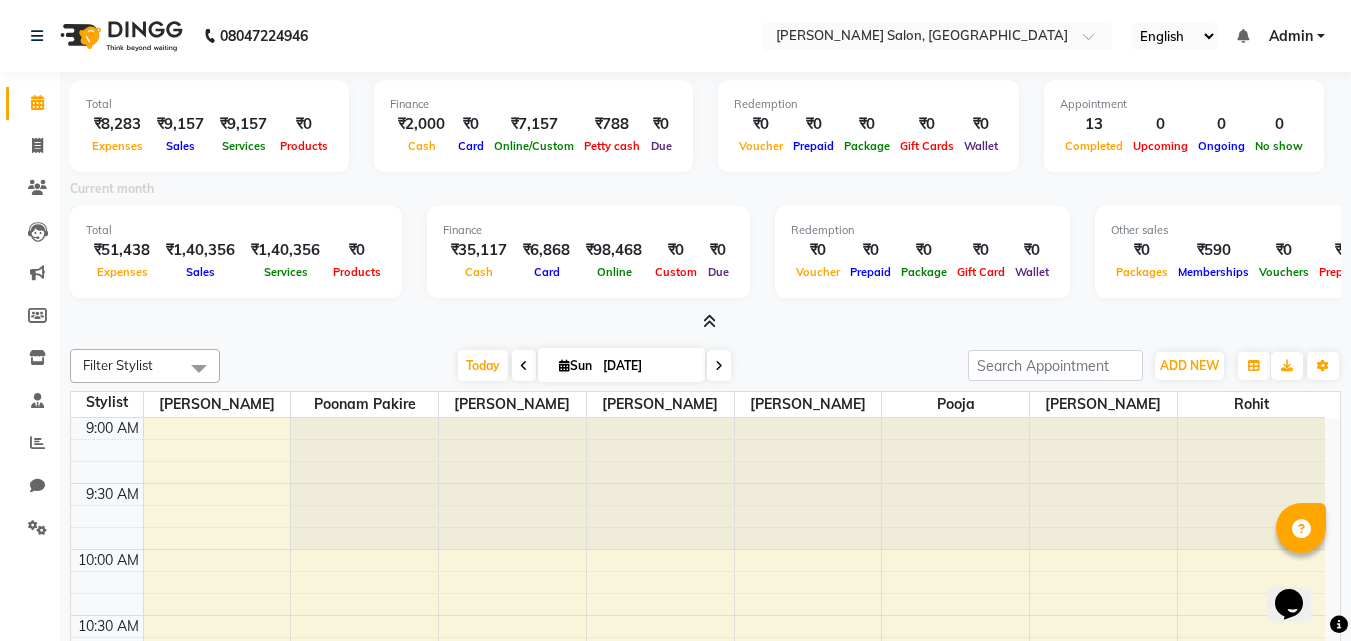 click at bounding box center (709, 321) 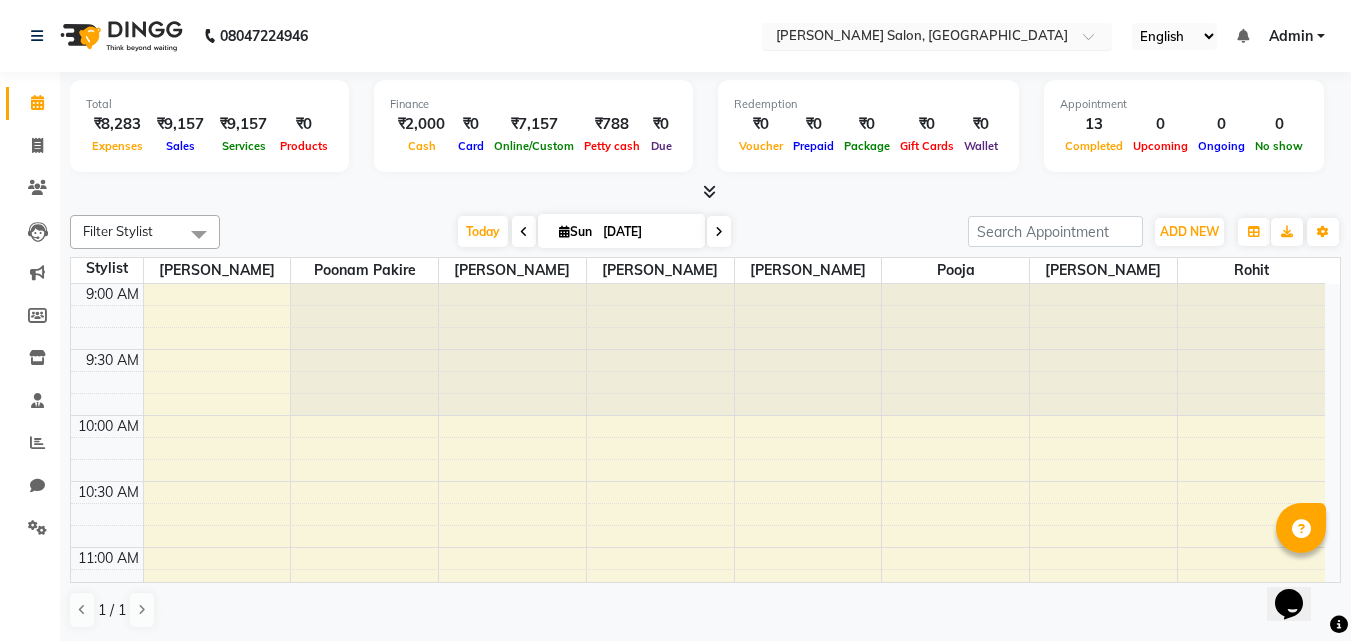 click at bounding box center [937, 38] 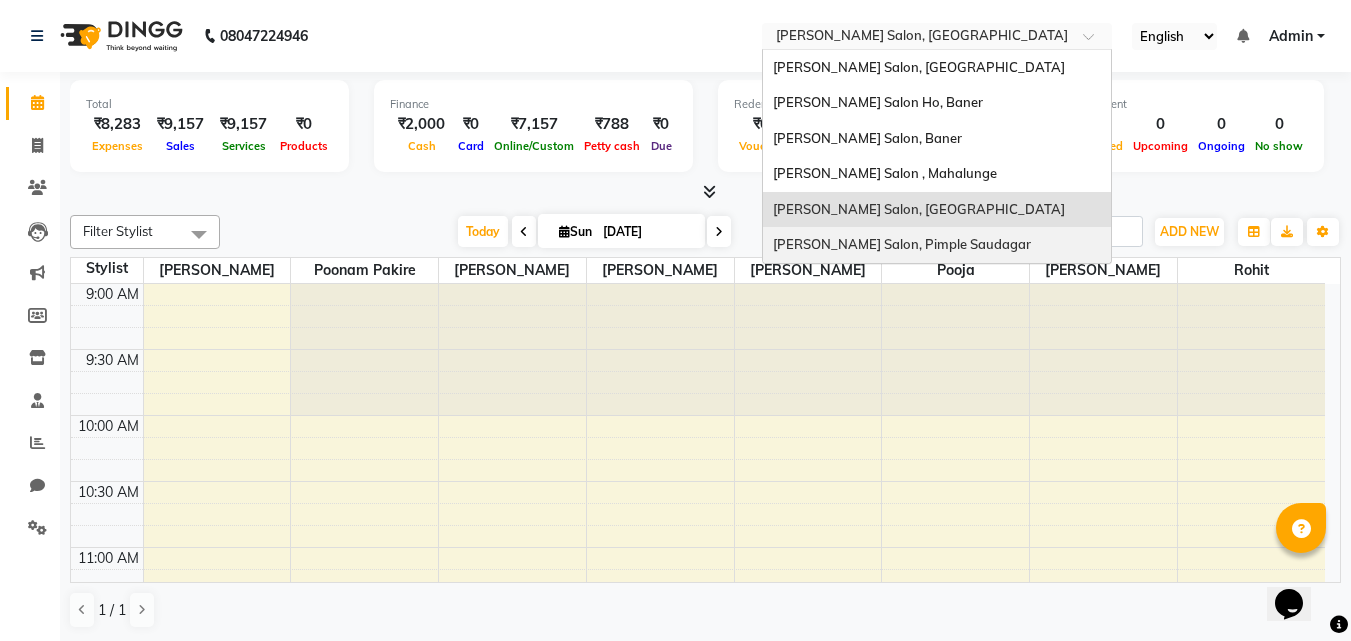 click on "[PERSON_NAME] Salon, Pimple Saudagar" at bounding box center (902, 244) 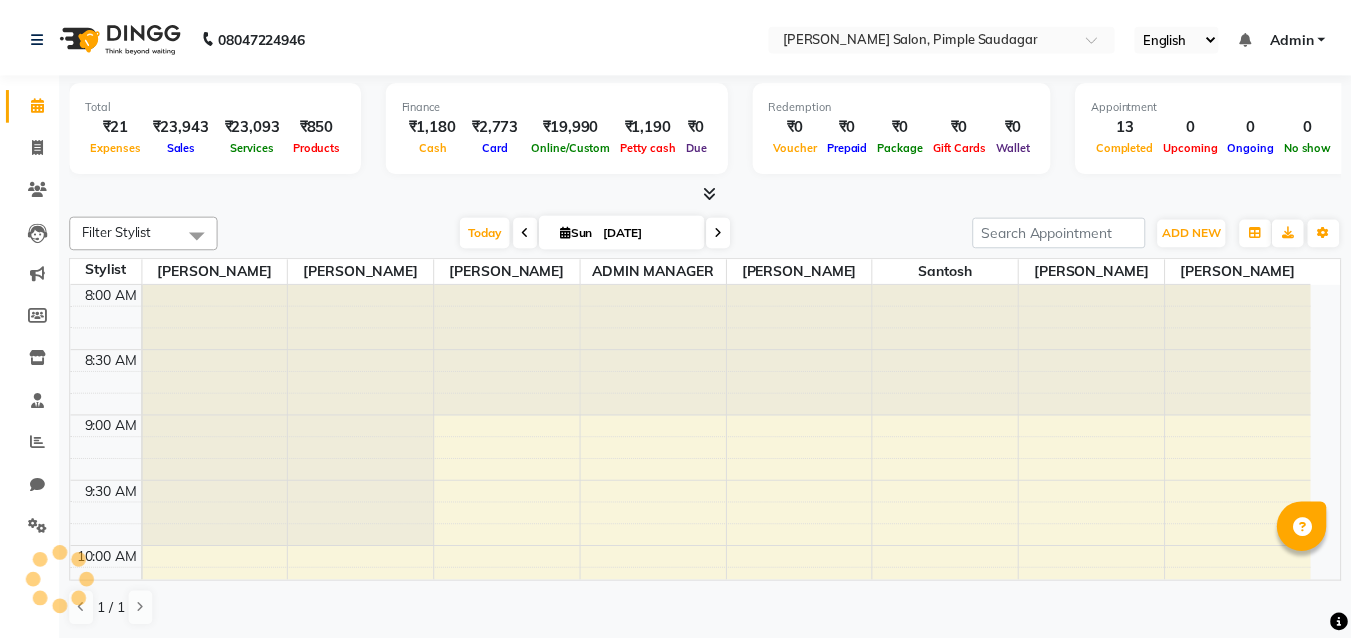 scroll, scrollTop: 0, scrollLeft: 0, axis: both 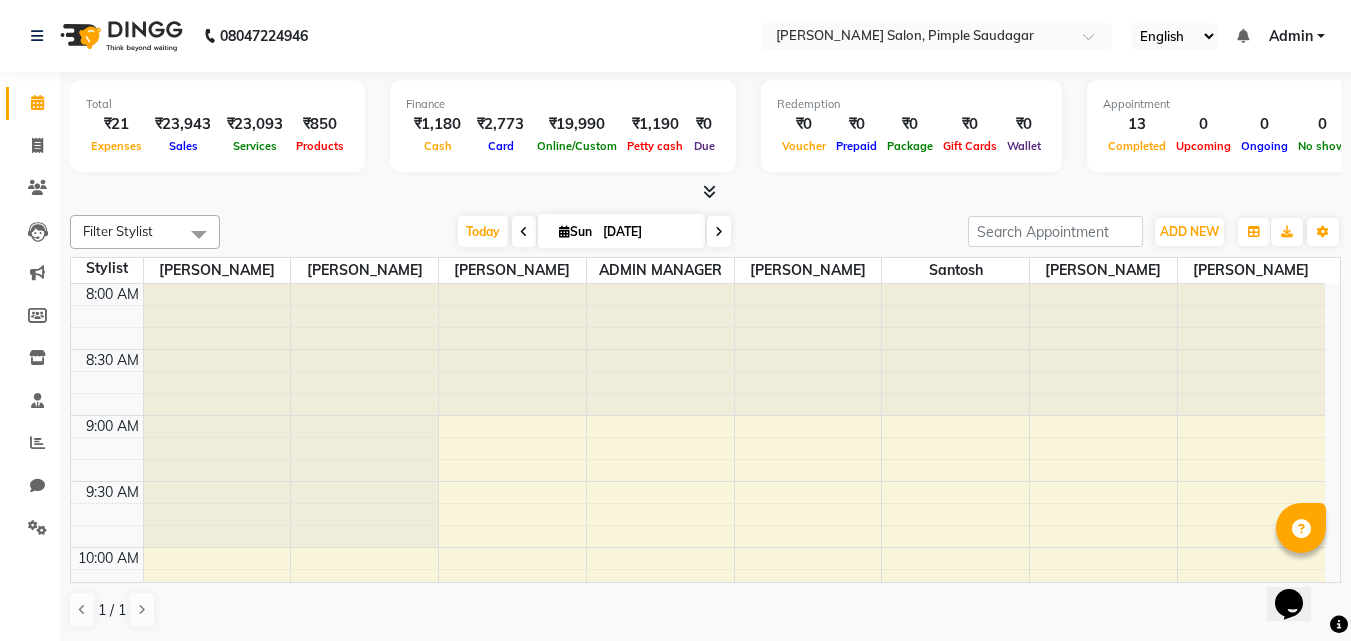 click at bounding box center [709, 191] 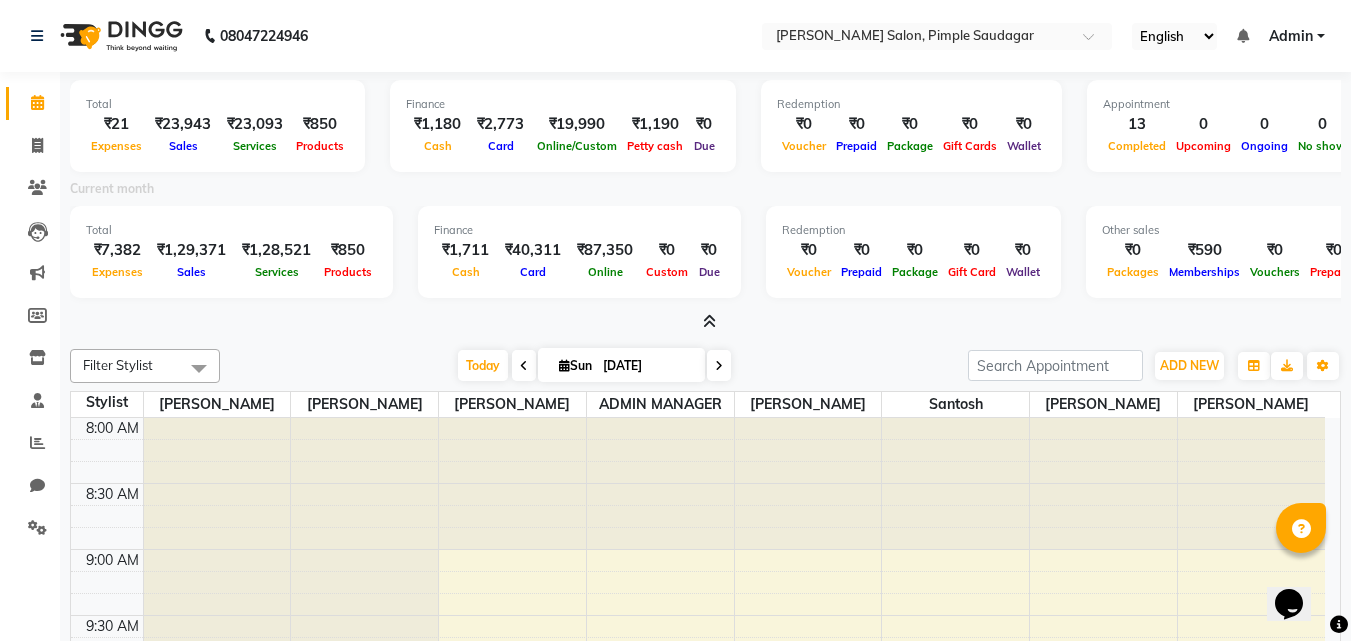 click at bounding box center [709, 321] 